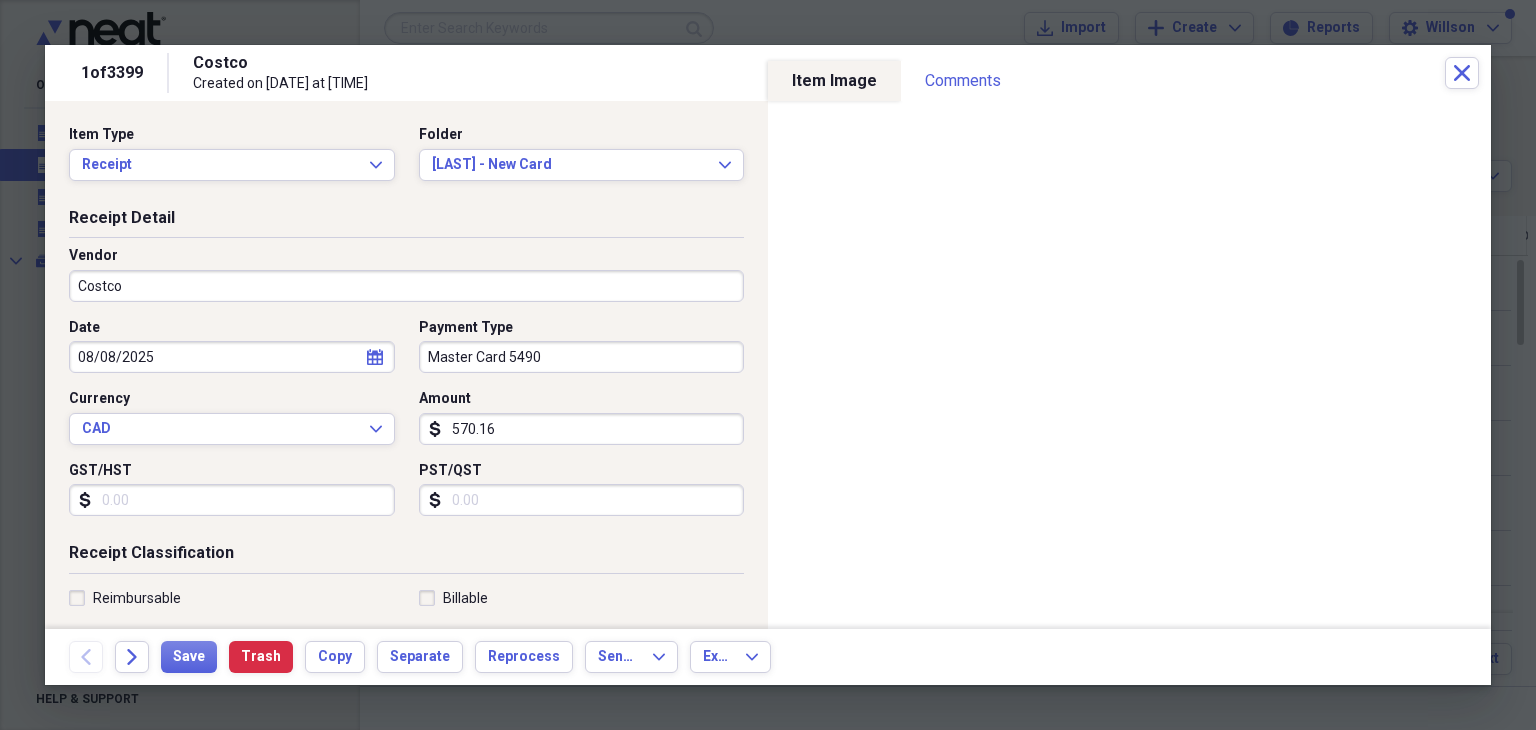 scroll, scrollTop: 0, scrollLeft: 0, axis: both 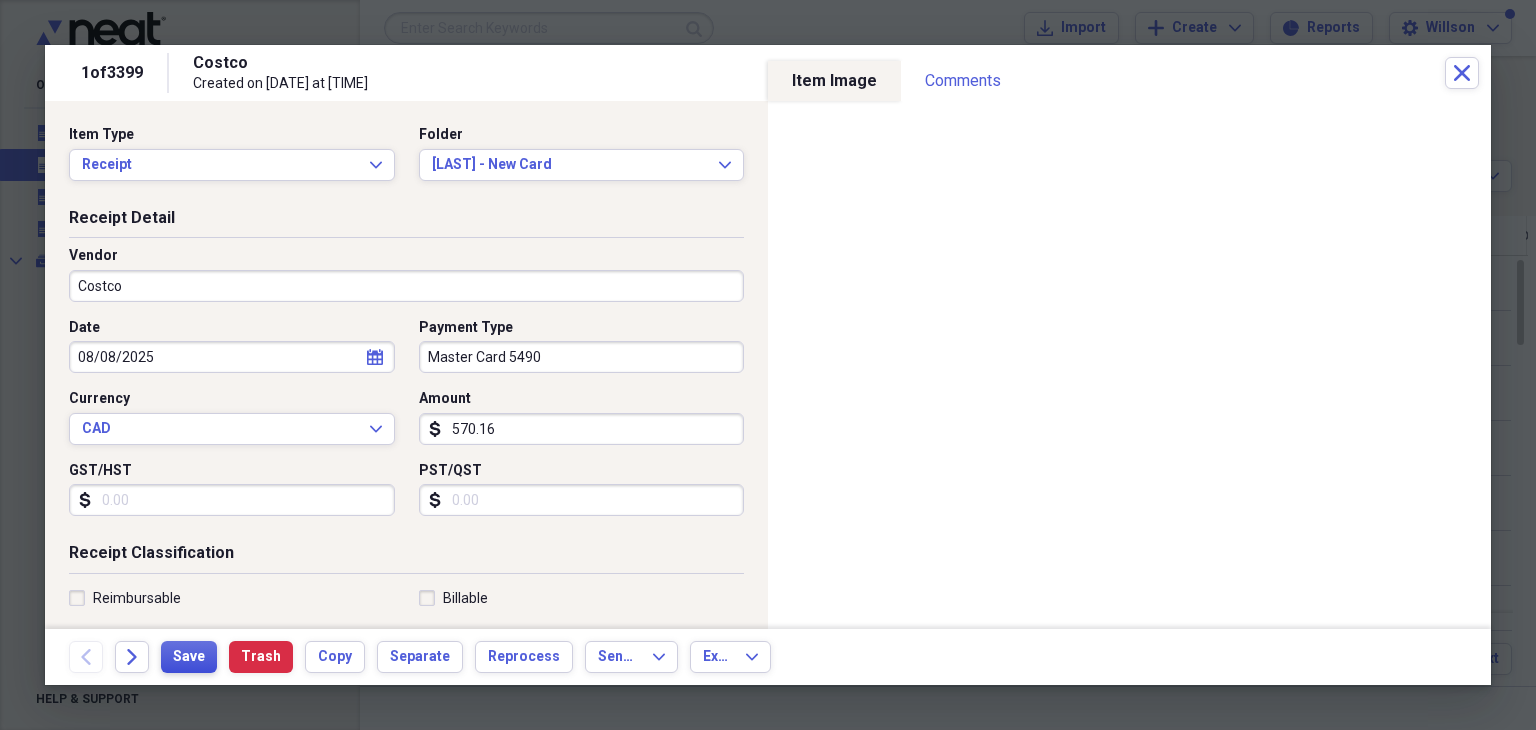 click on "Save" at bounding box center (189, 657) 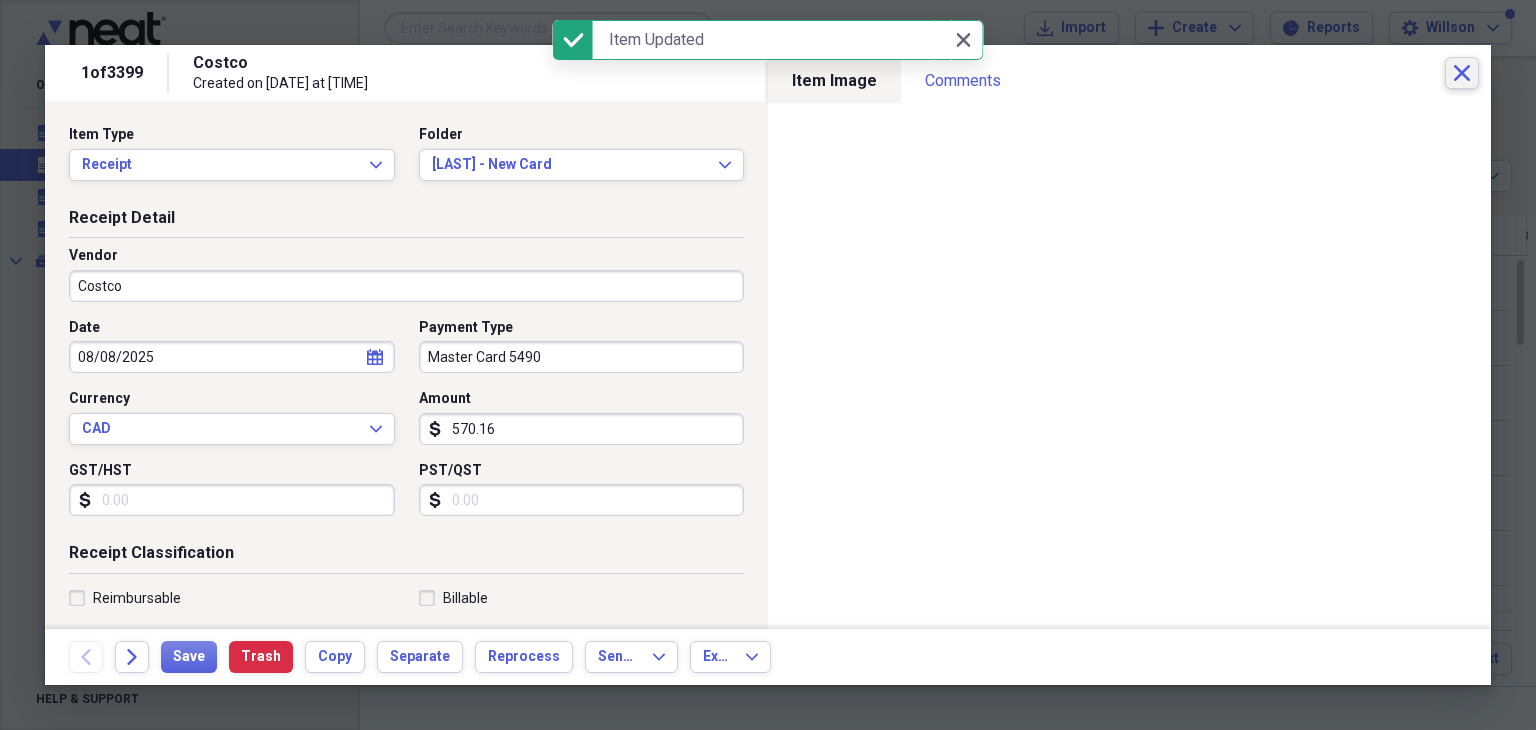 click on "Close" 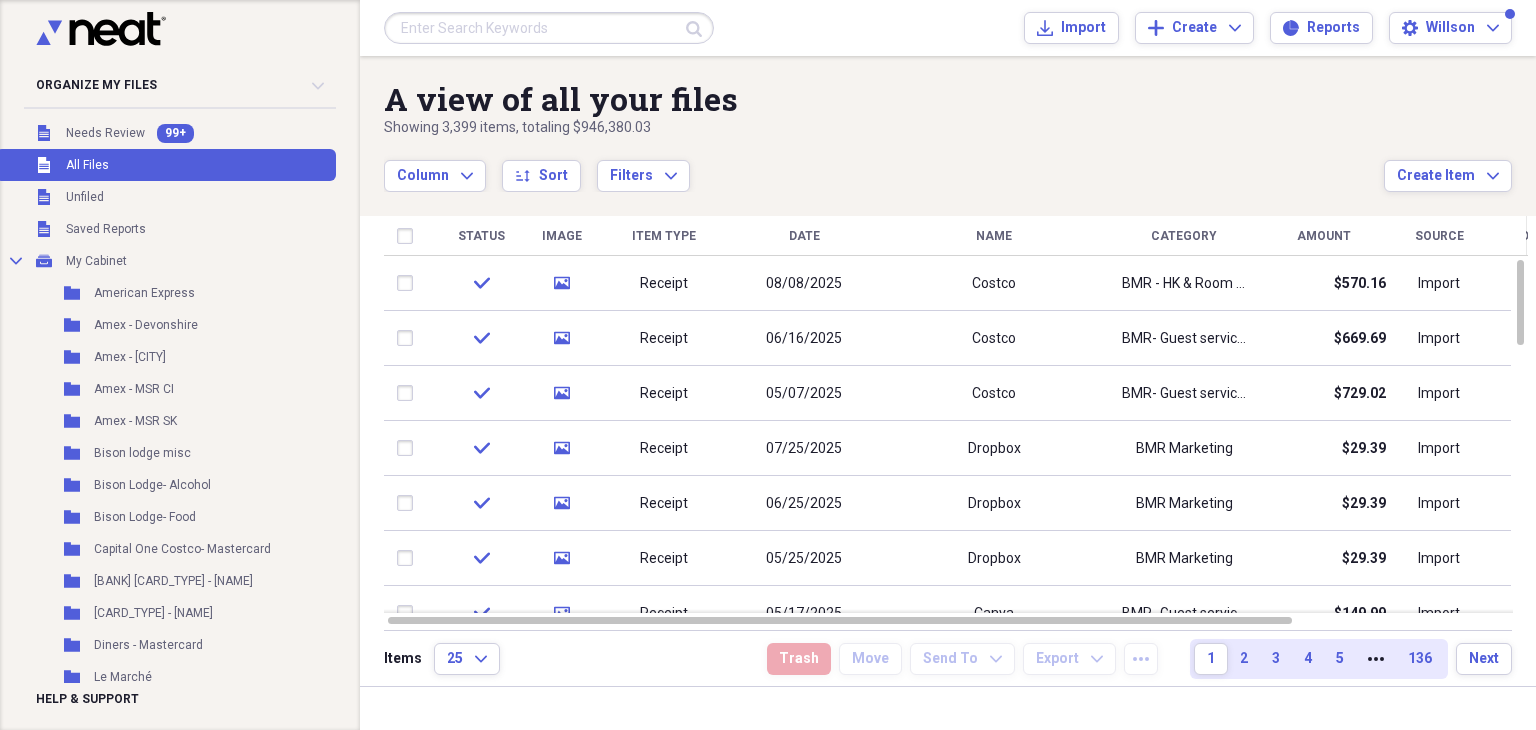 click at bounding box center (549, 28) 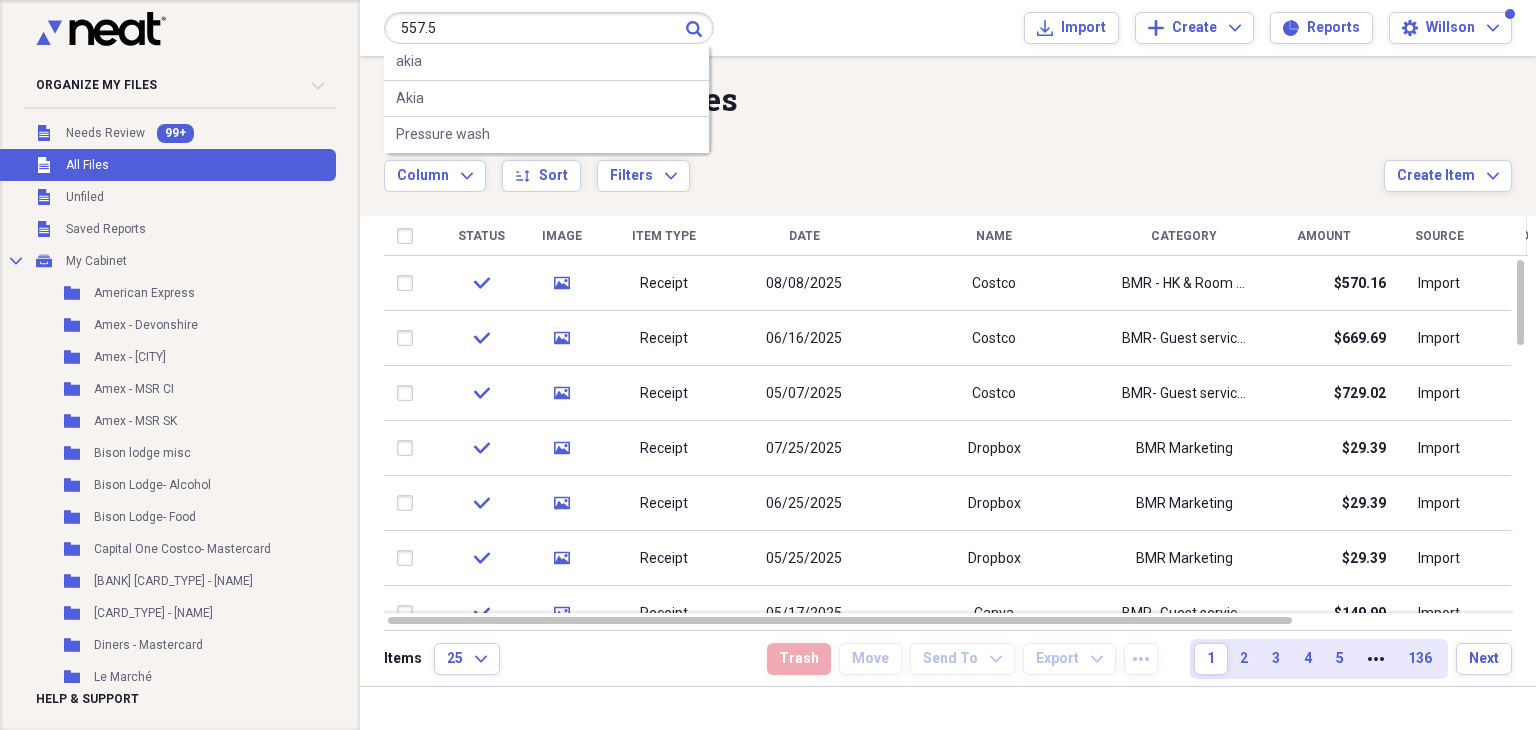 type on "557.5" 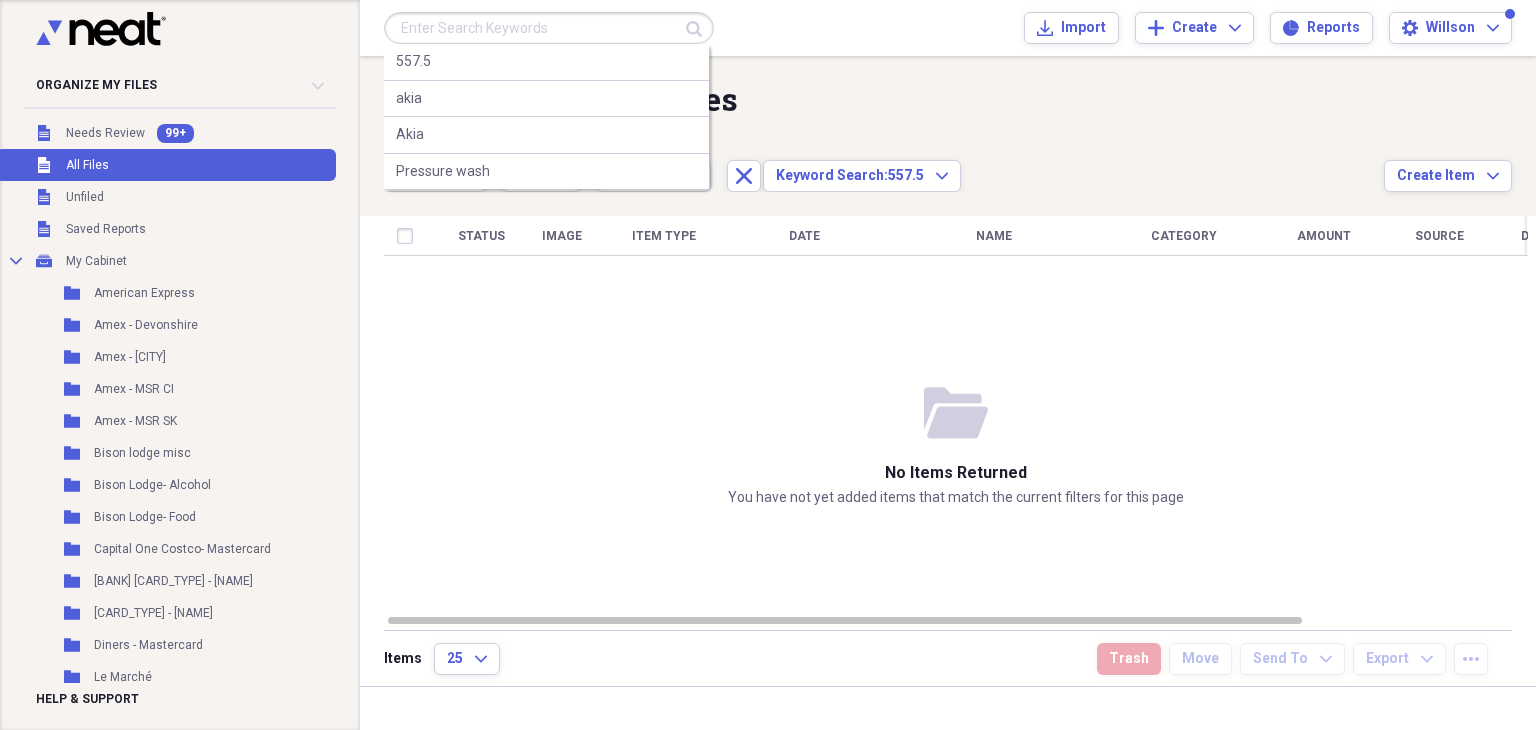 click at bounding box center (549, 28) 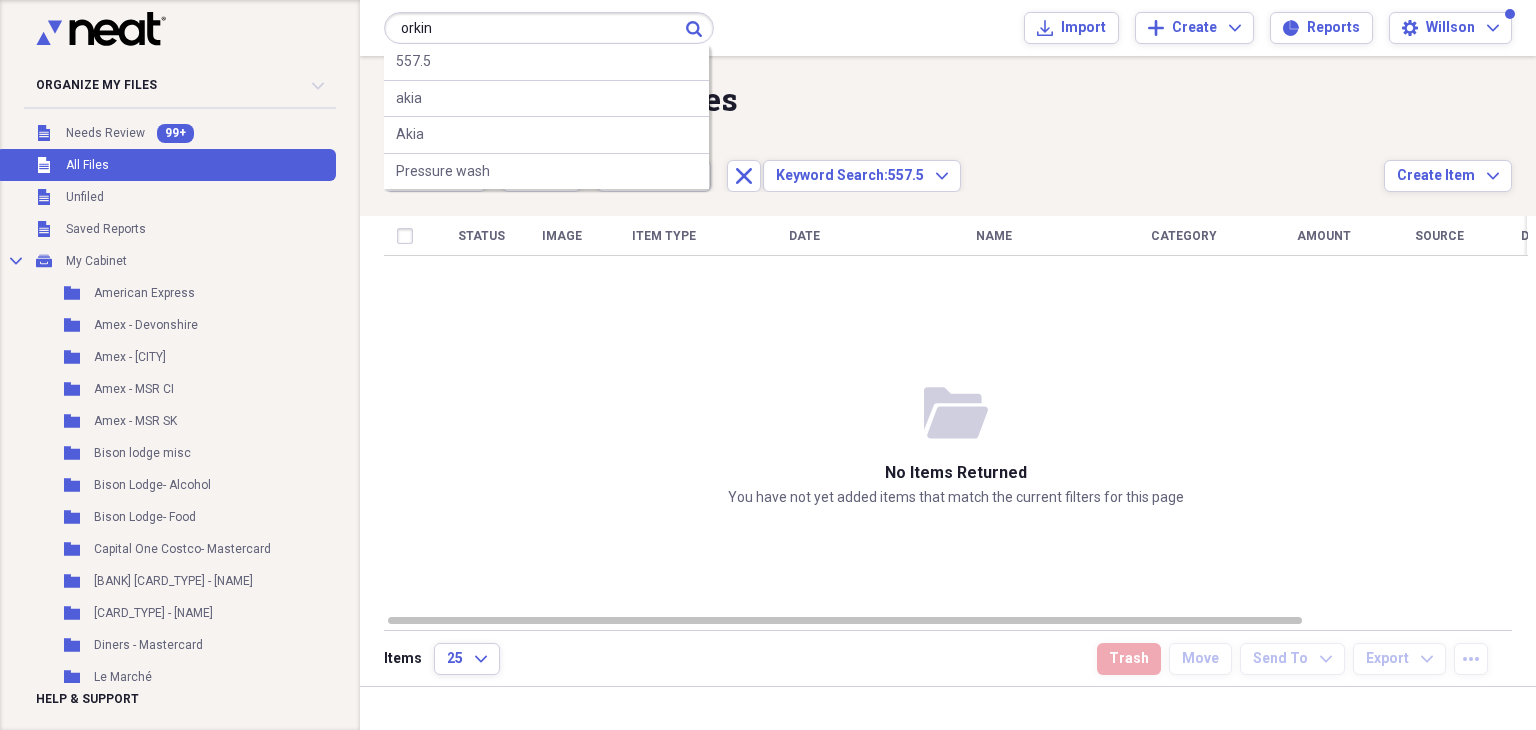 type on "orkin" 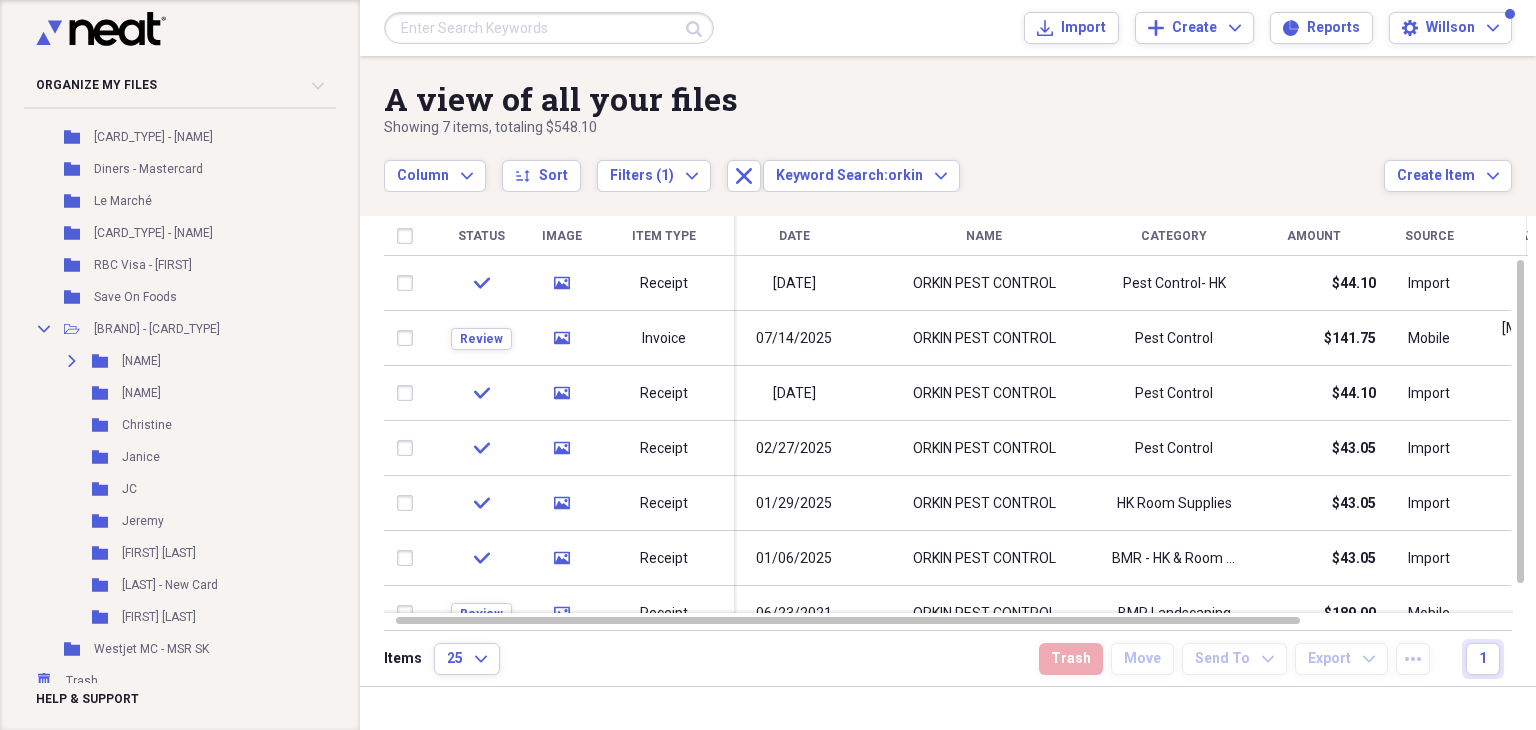 scroll, scrollTop: 488, scrollLeft: 0, axis: vertical 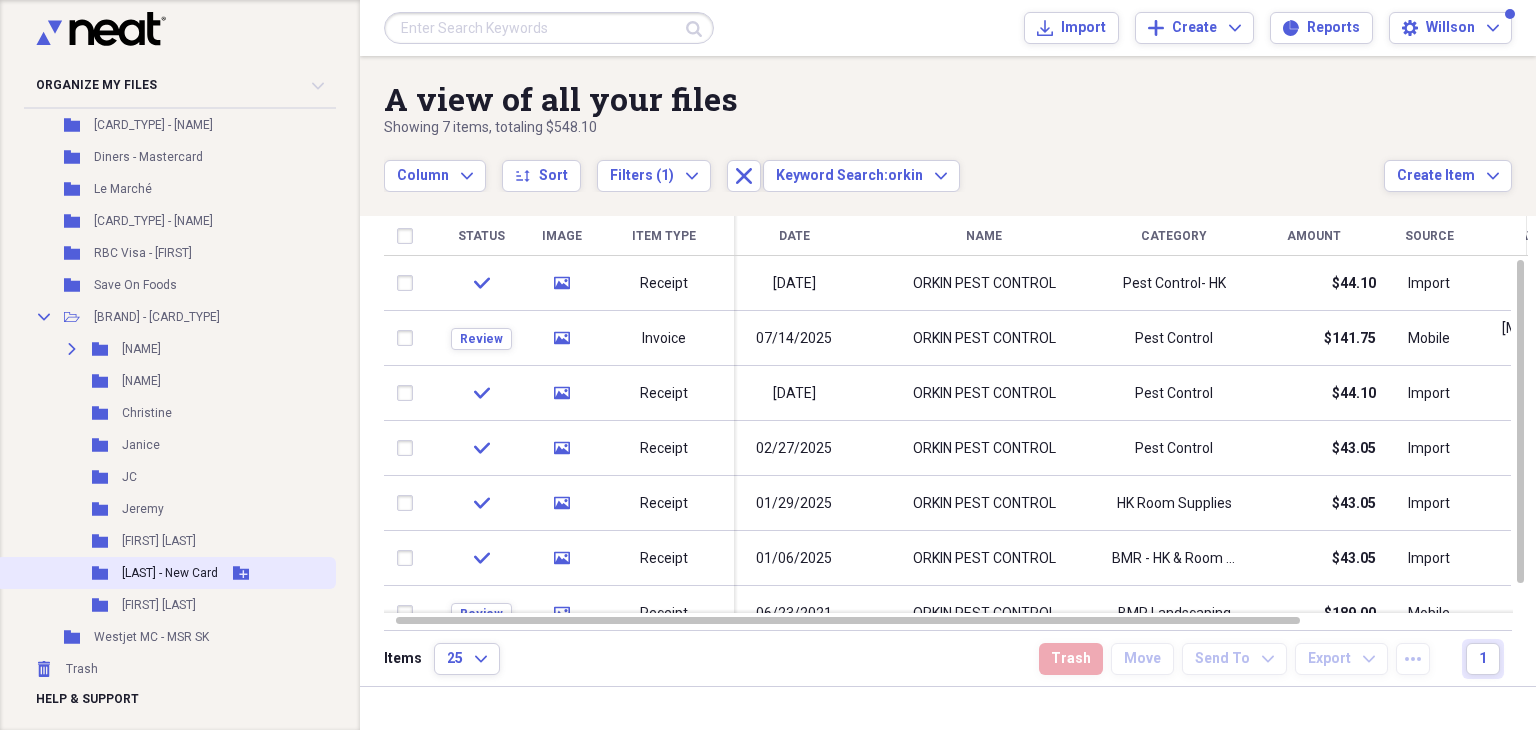 click on "Folder [LAST] - New Card Add Folder" at bounding box center [166, 573] 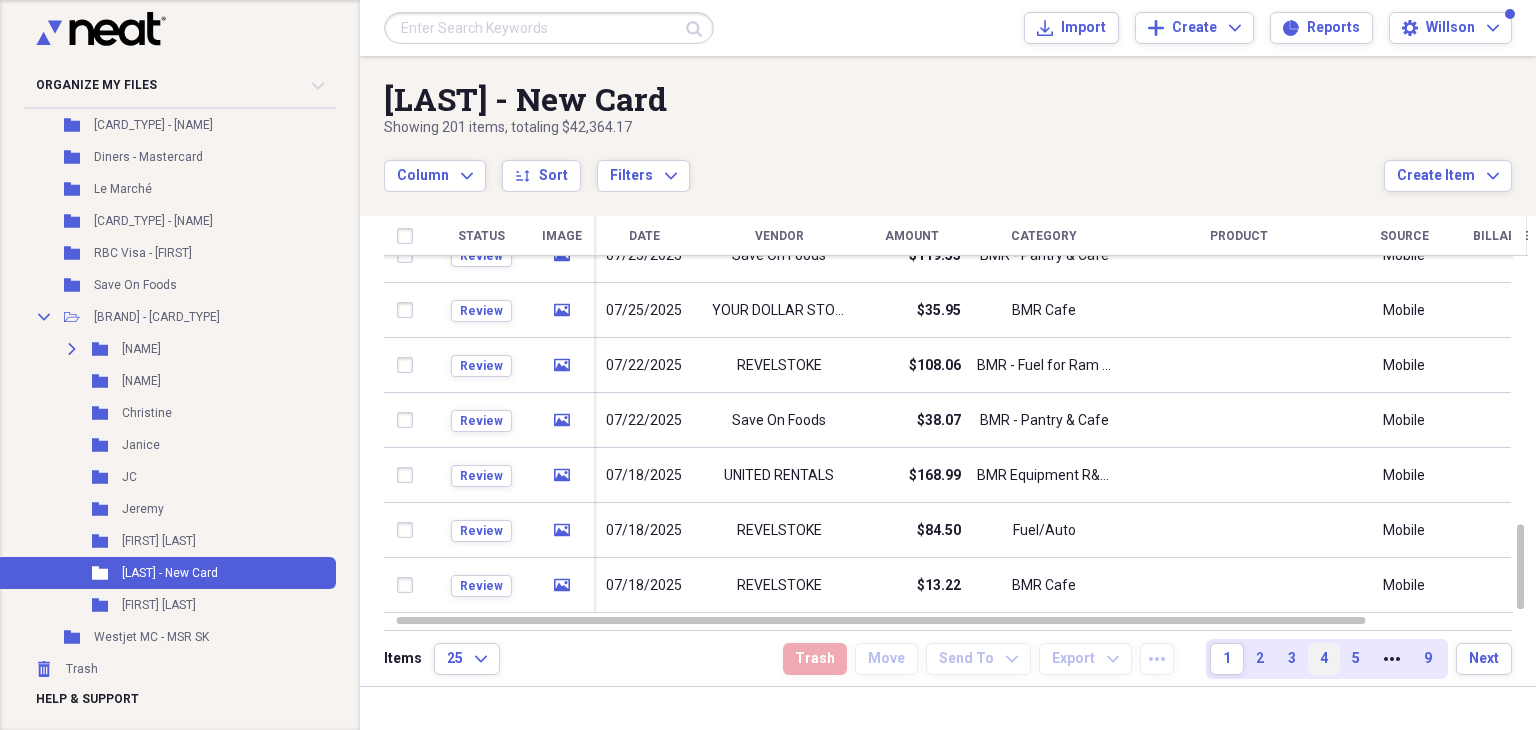 click on "4" at bounding box center [1324, 659] 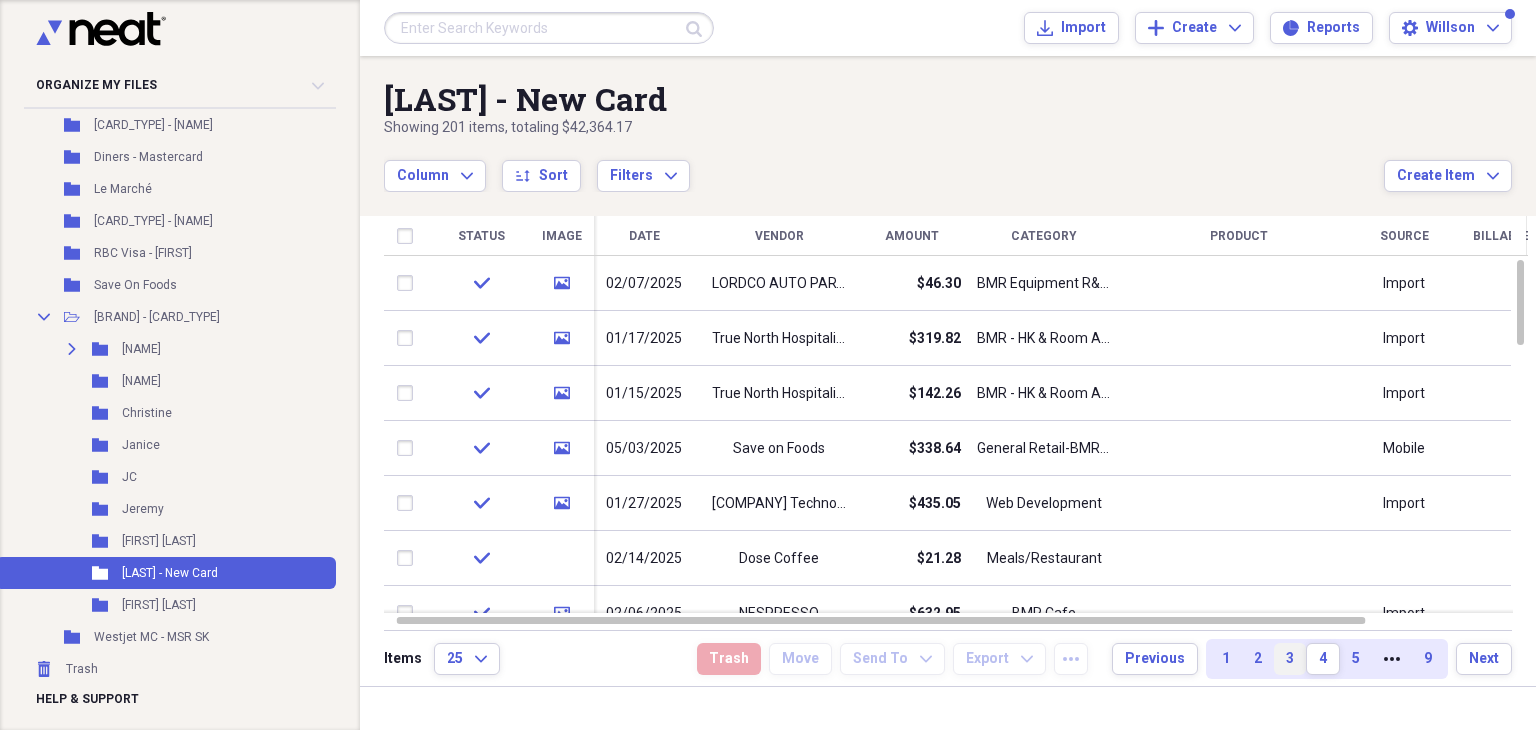 click on "3" at bounding box center [1290, 659] 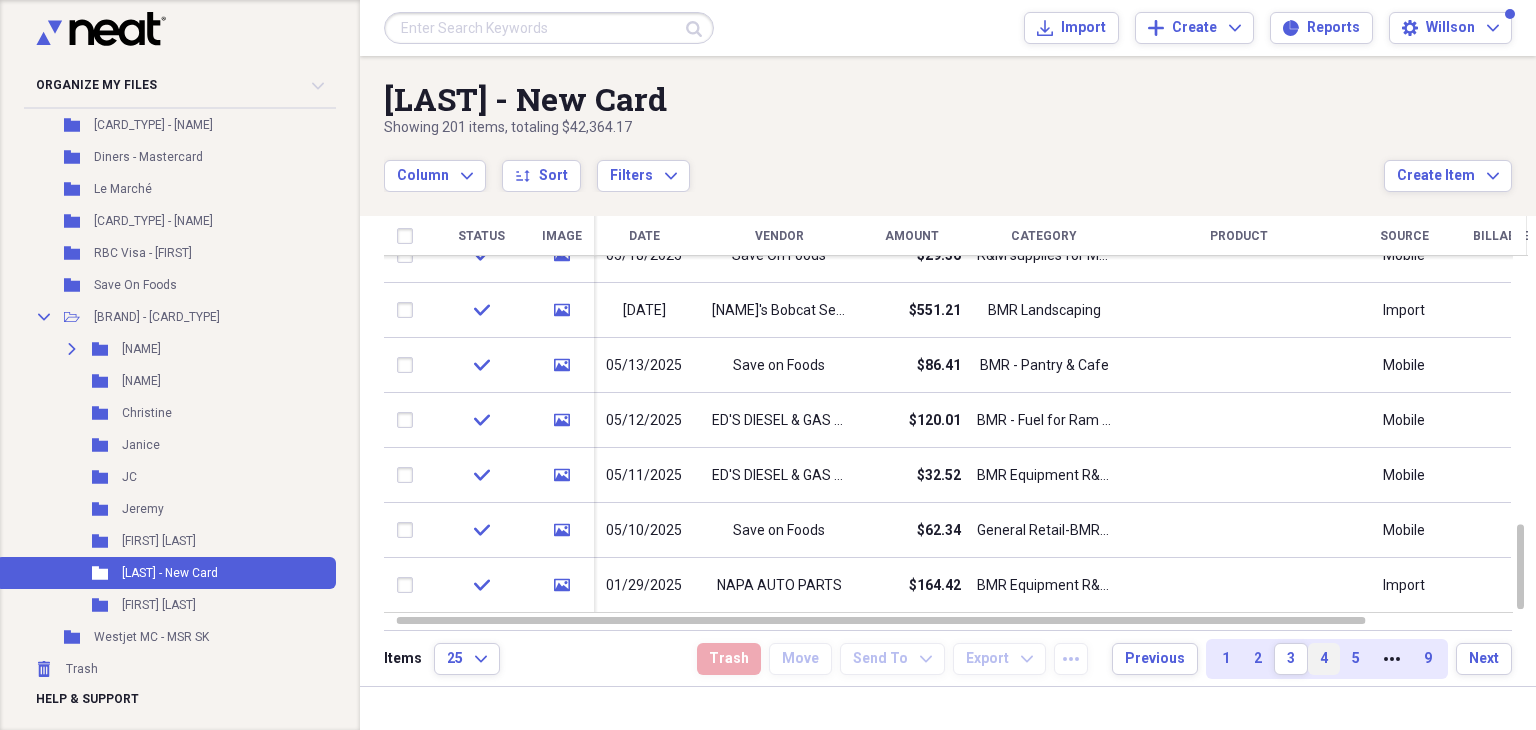 click on "4" at bounding box center (1324, 659) 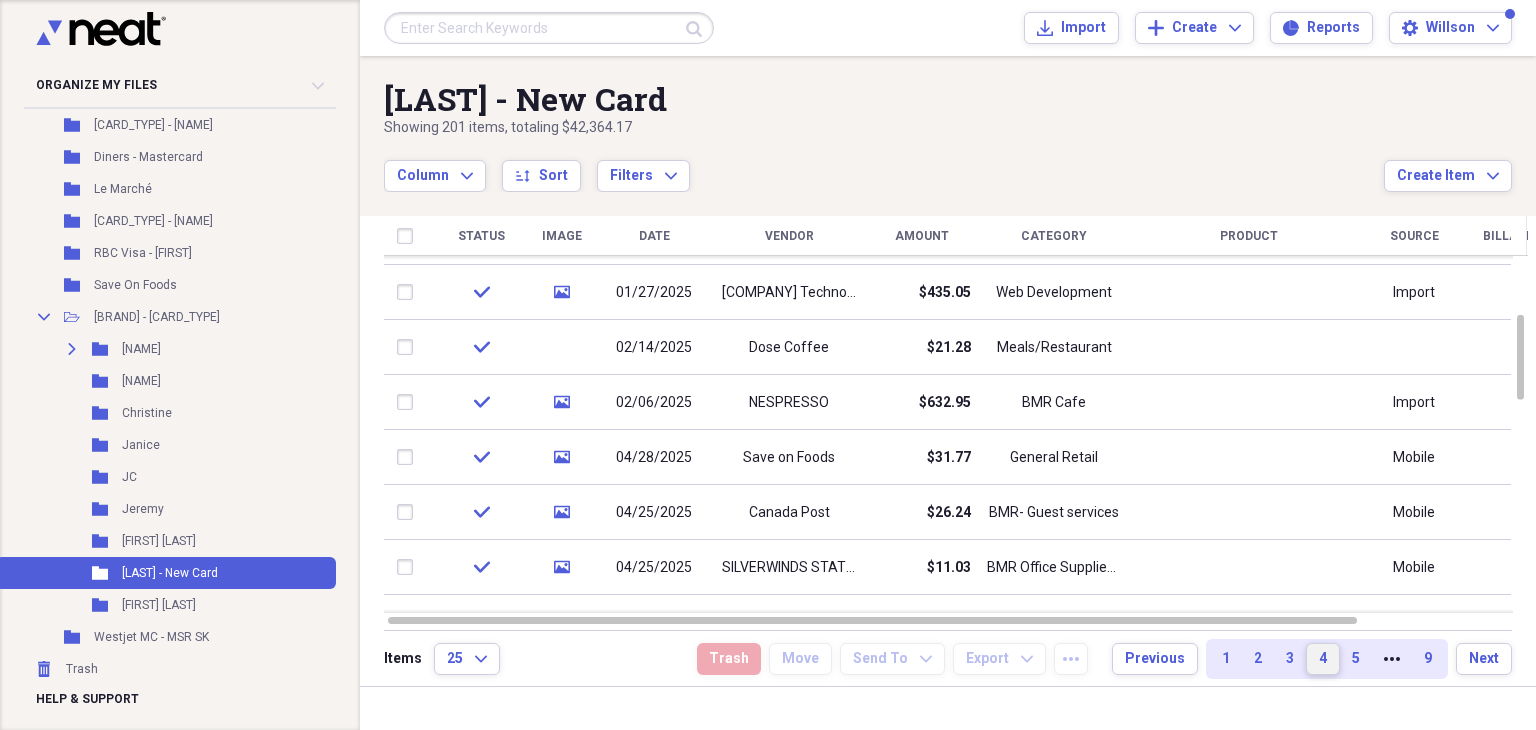 type 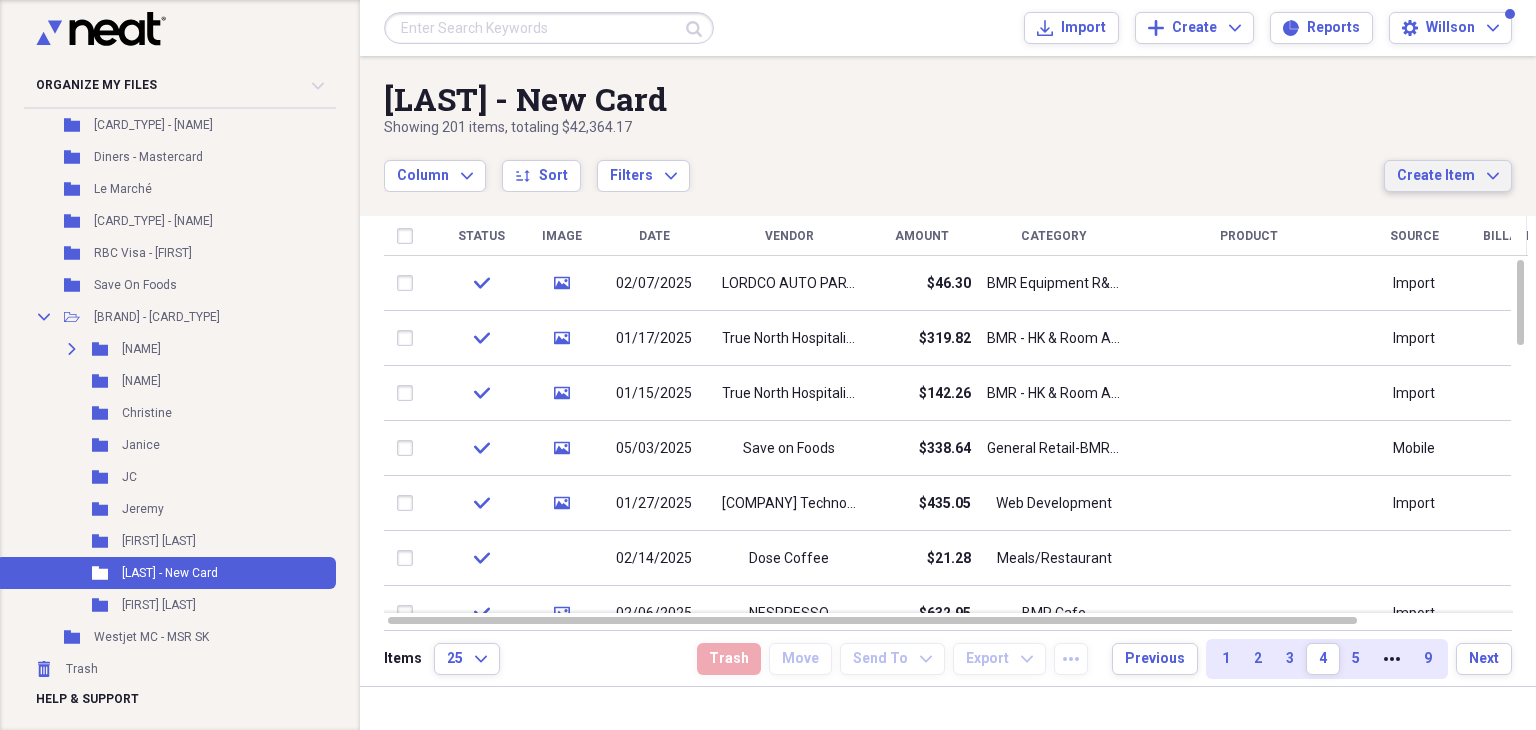 click on "Create Item" at bounding box center [1436, 176] 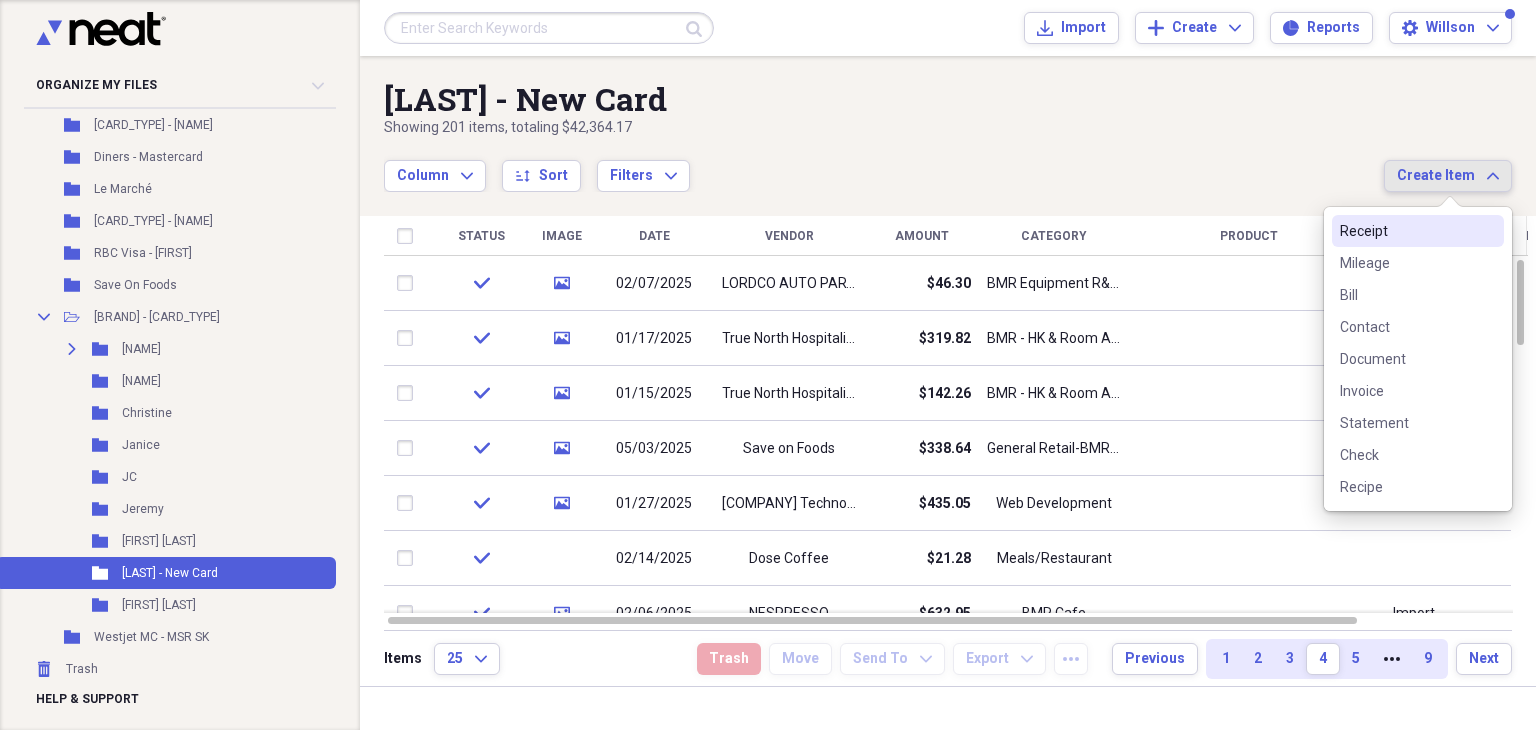 click on "Receipt" at bounding box center [1406, 231] 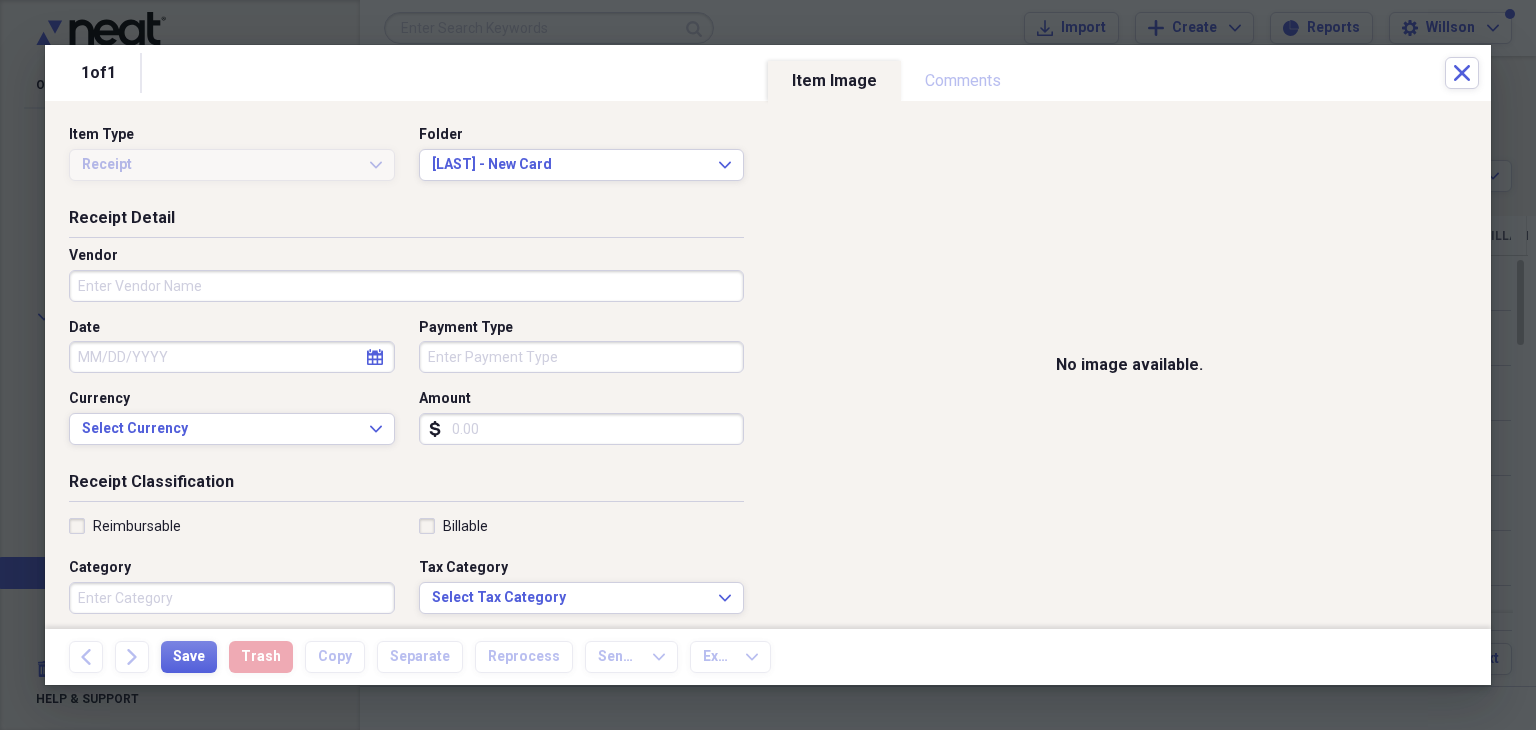 click on "Vendor" at bounding box center (406, 286) 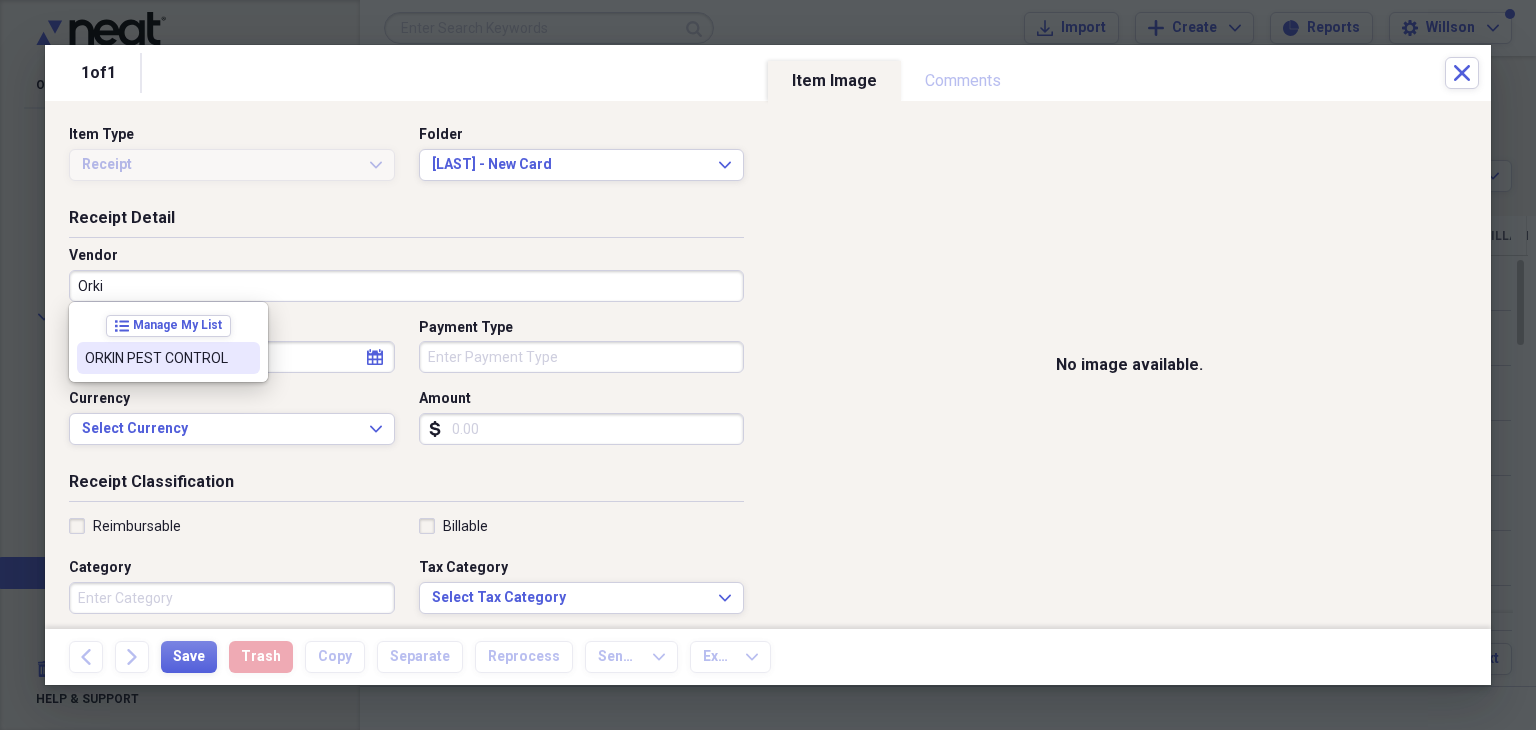 click on "ORKIN PEST CONTROL" at bounding box center (156, 358) 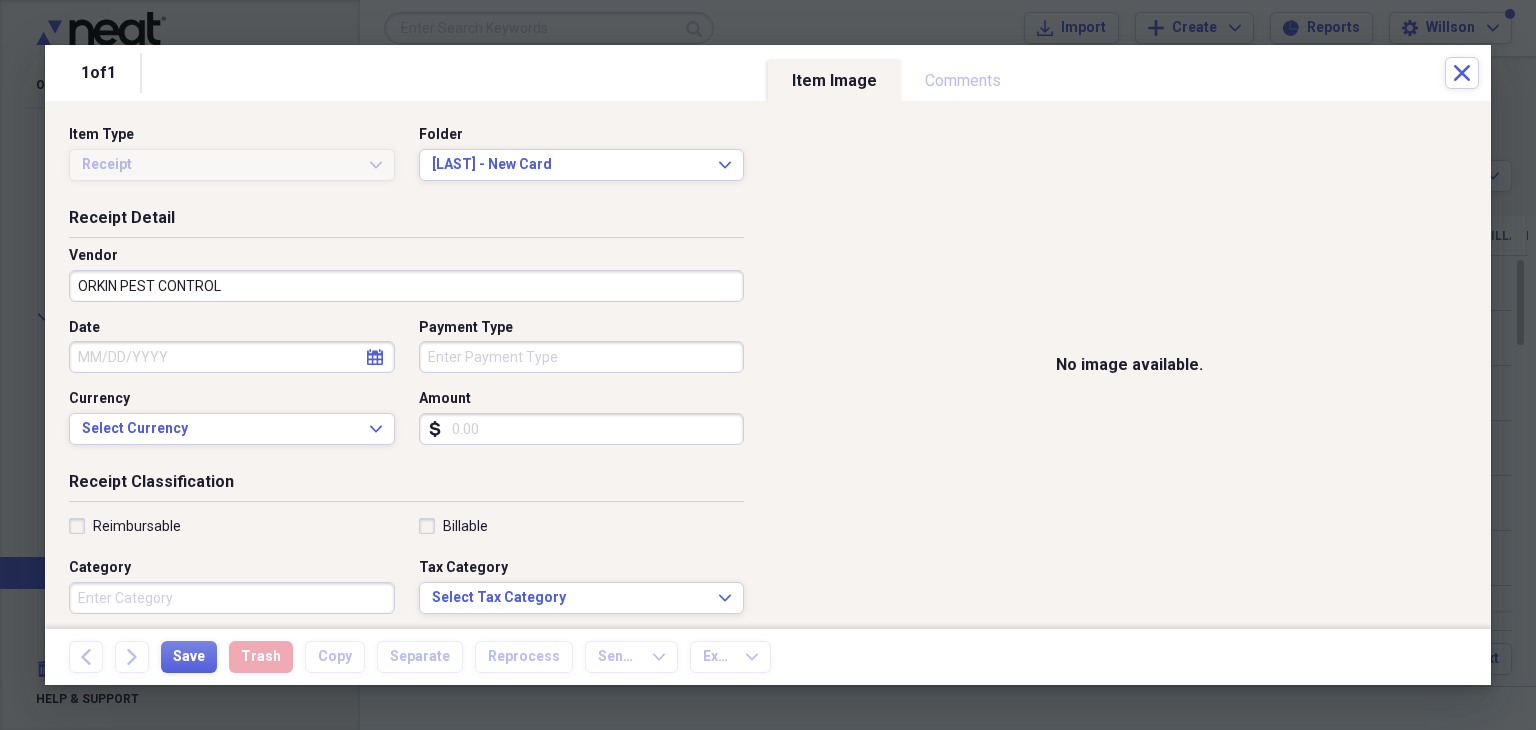 click on "calendar Calendar" at bounding box center (375, 357) 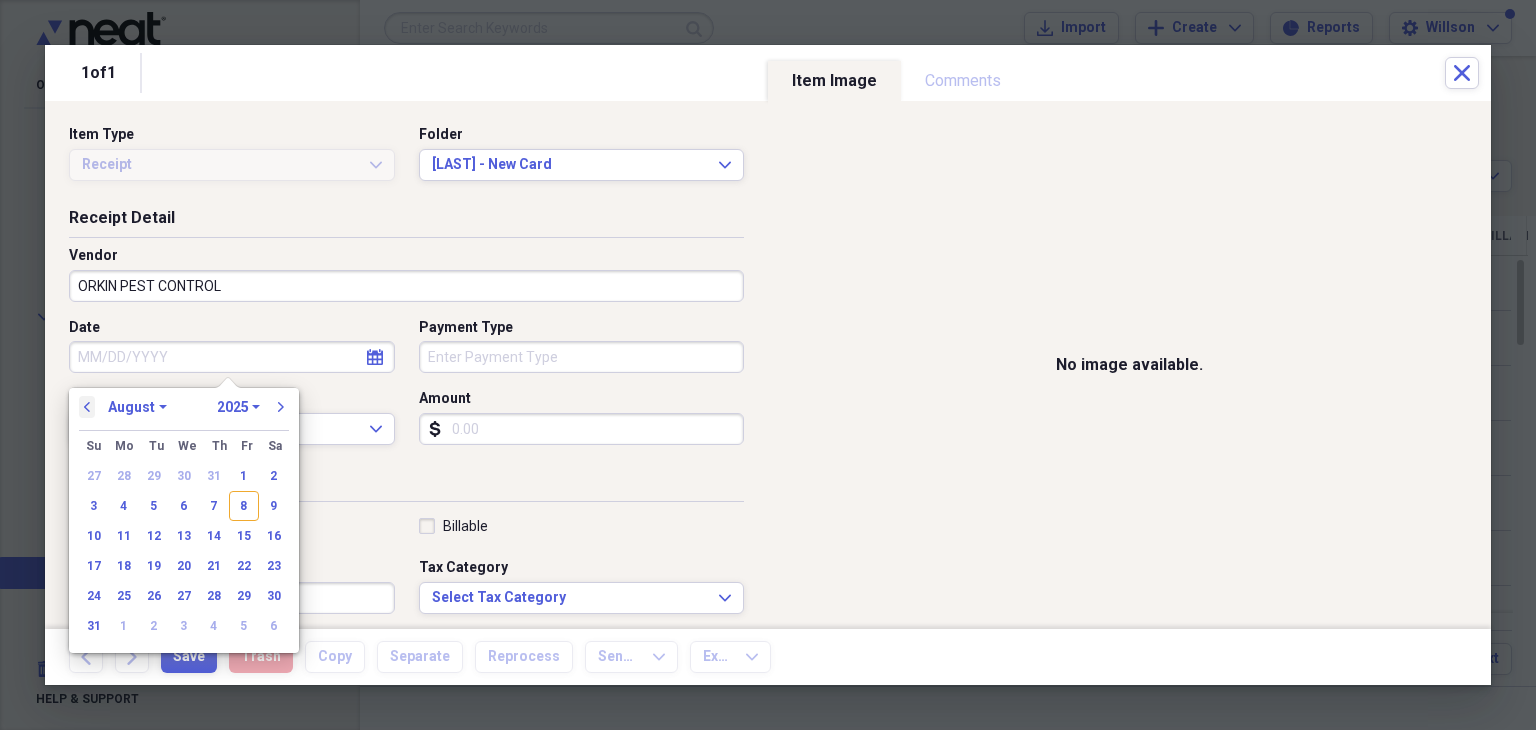 click on "previous" at bounding box center (87, 407) 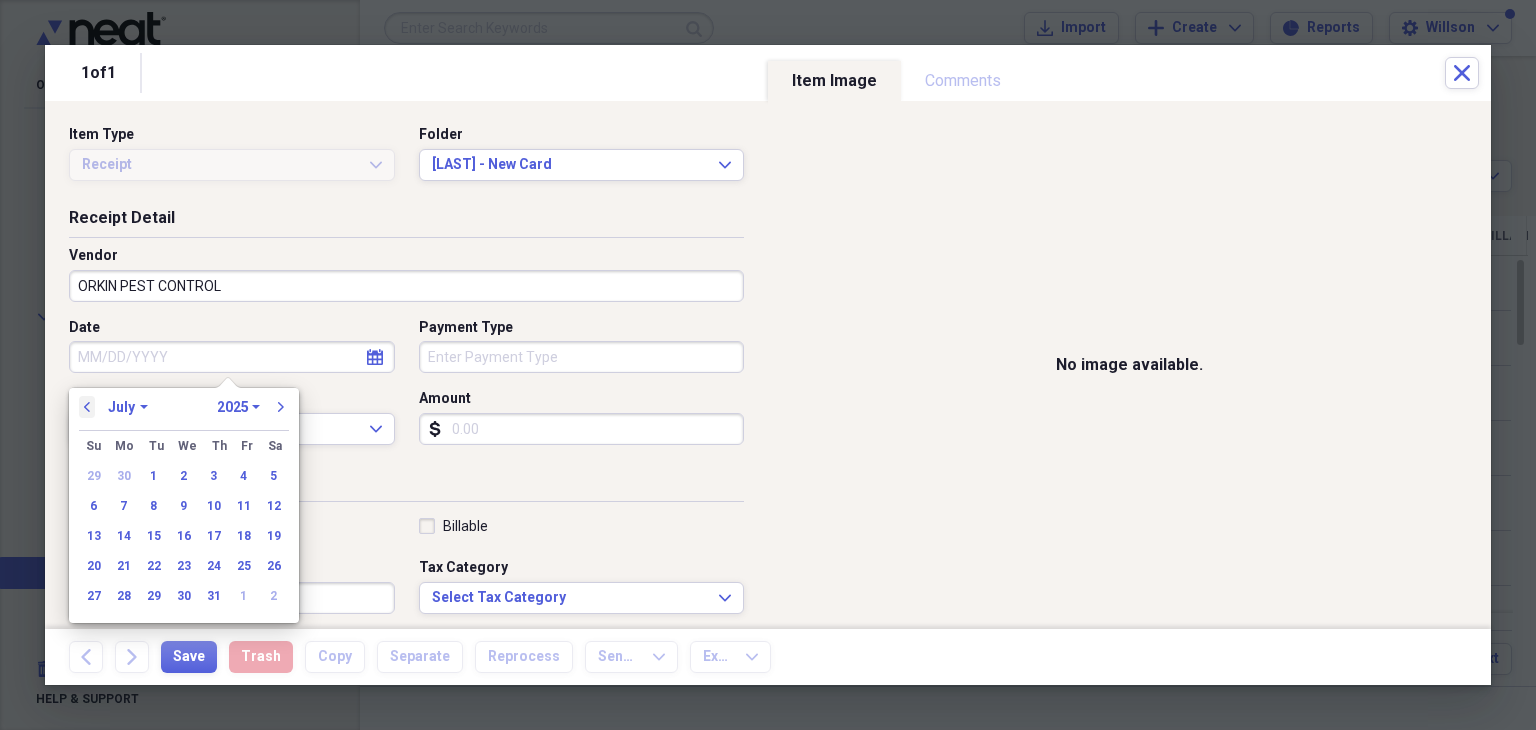 click on "previous" at bounding box center [87, 407] 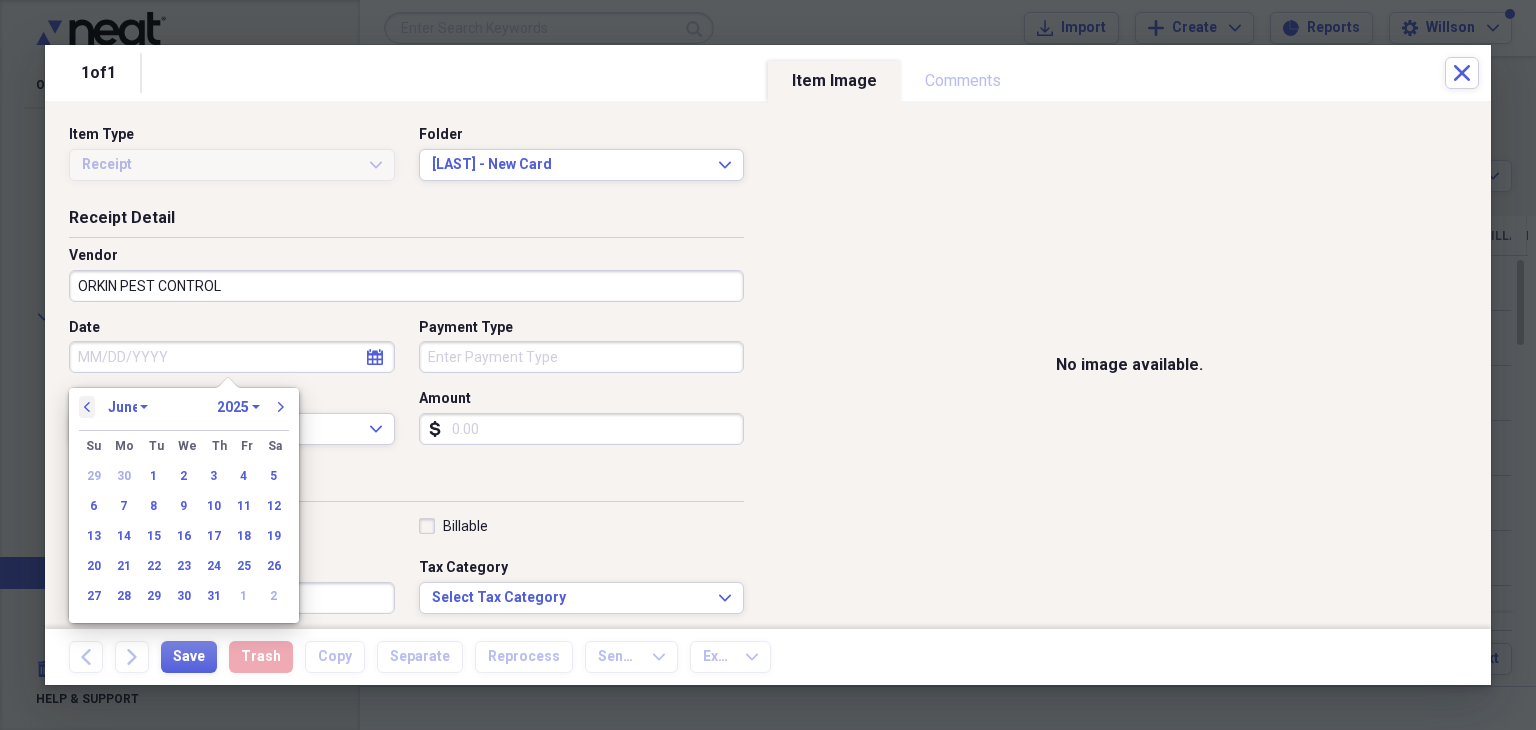 click on "previous" at bounding box center (87, 407) 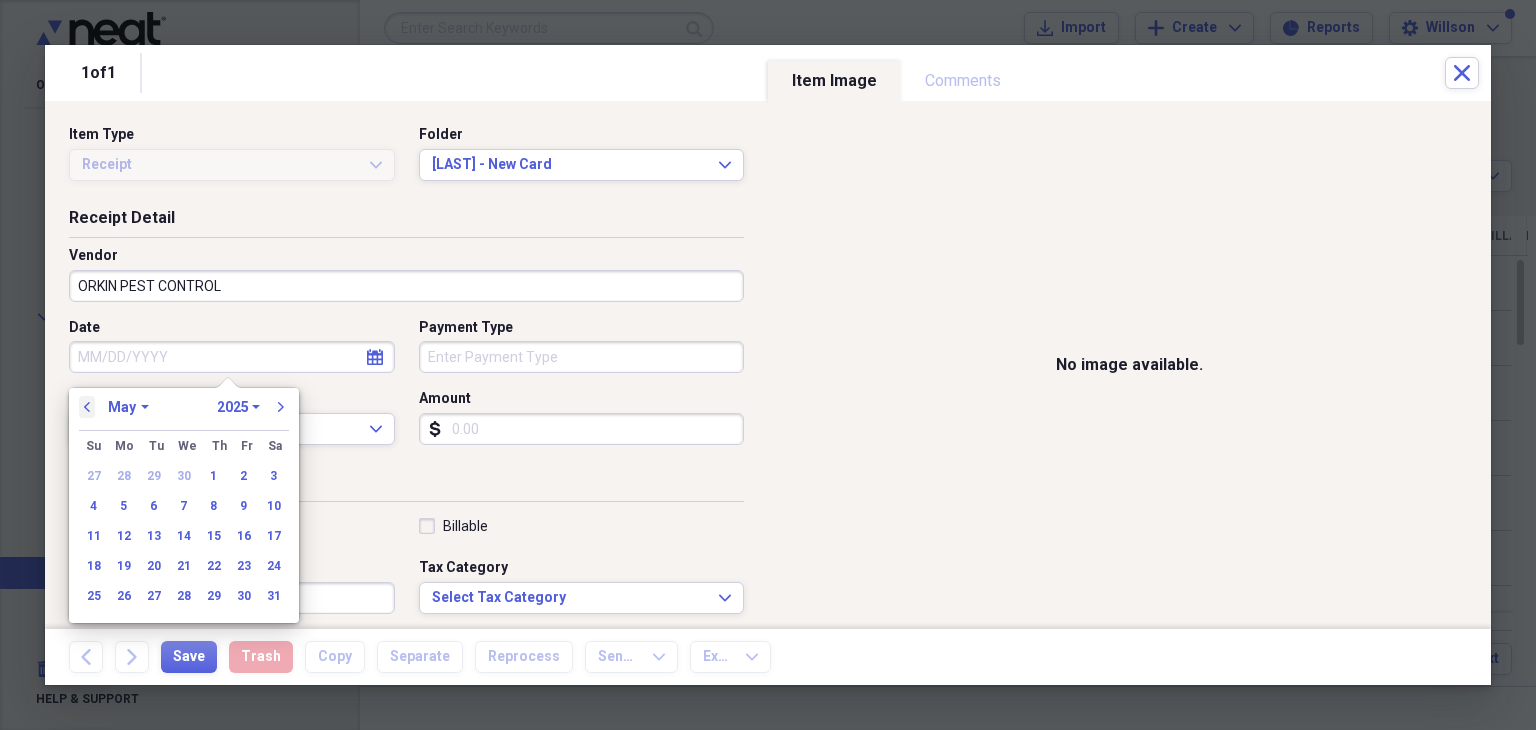 click on "previous" at bounding box center (87, 407) 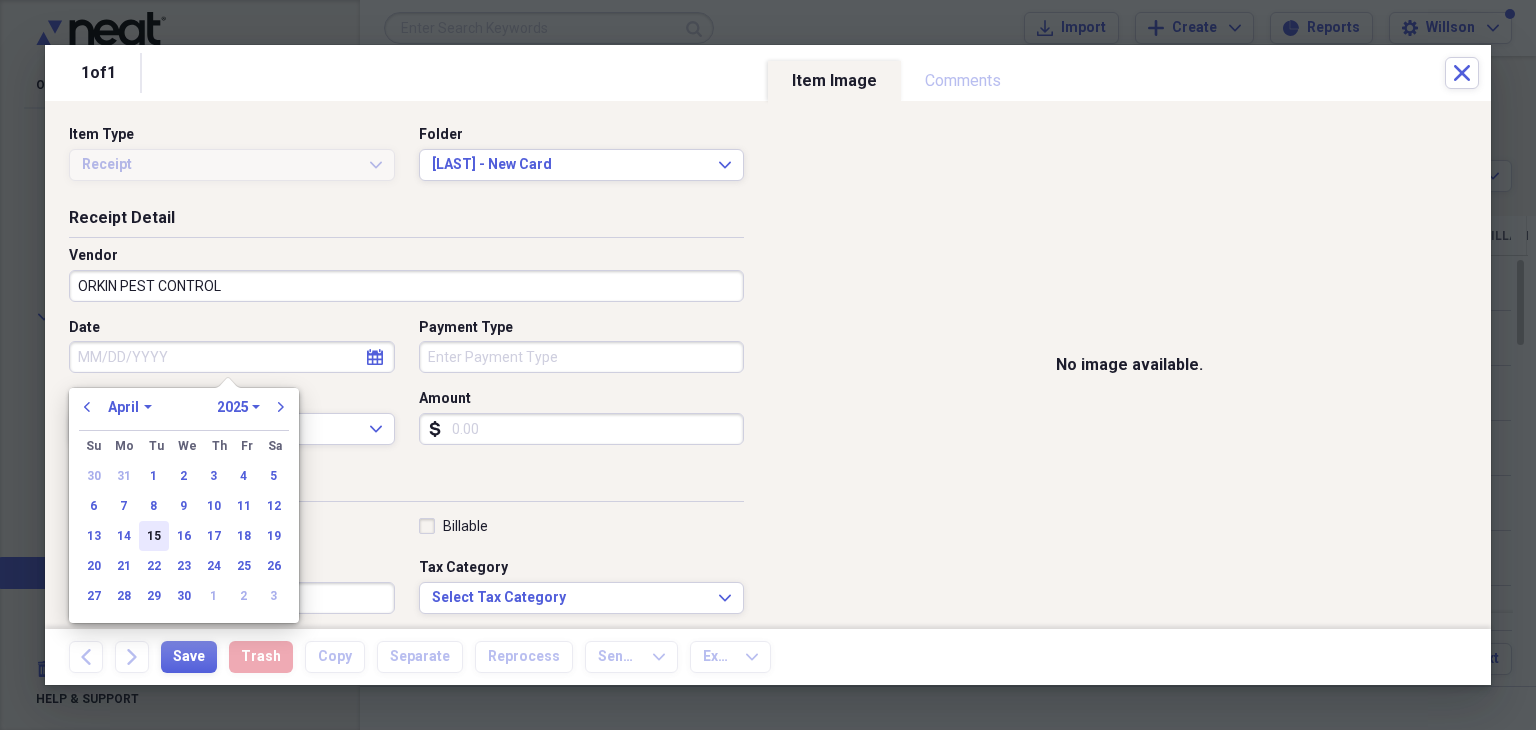 click on "15" at bounding box center [154, 536] 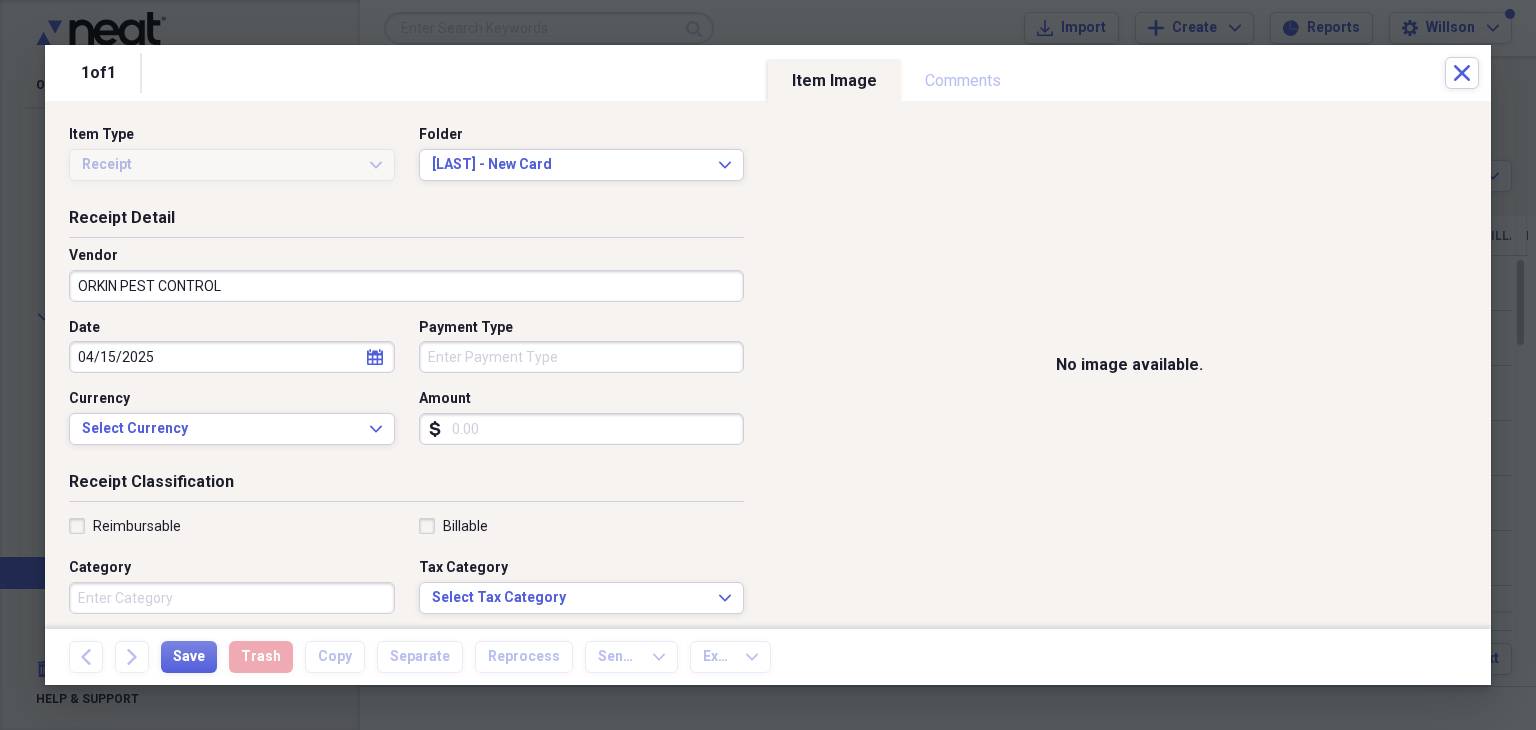 click on "Payment Type" at bounding box center [582, 357] 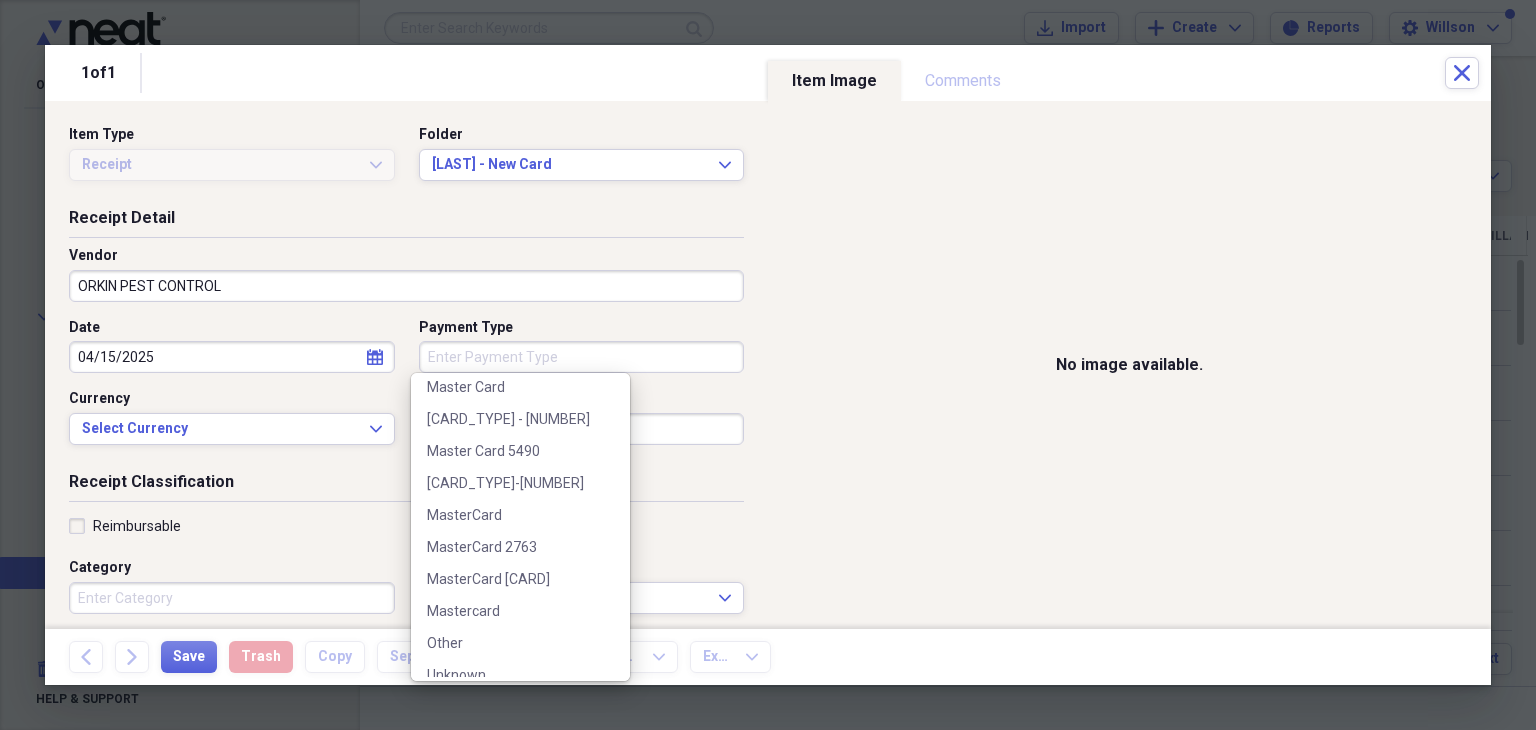 scroll, scrollTop: 508, scrollLeft: 0, axis: vertical 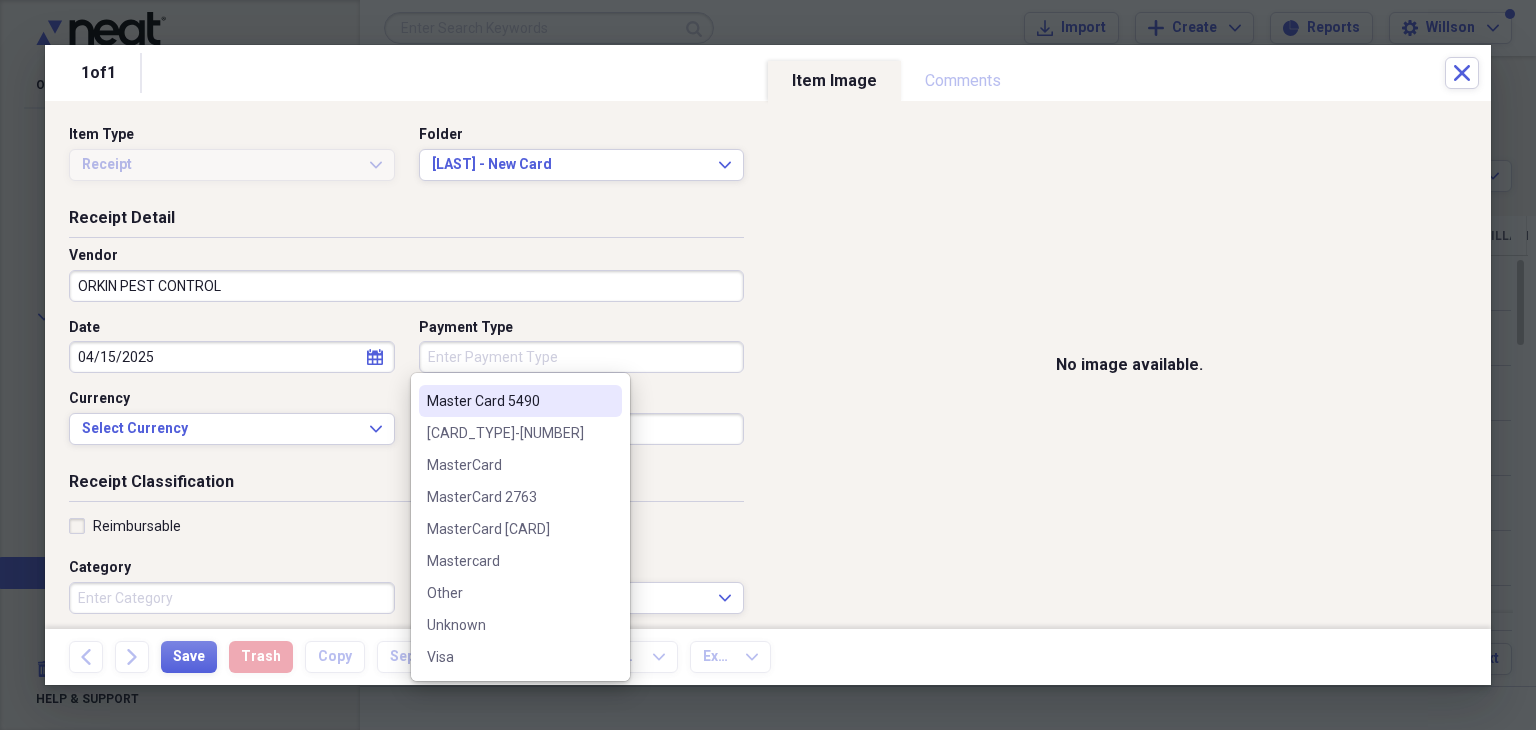click on "Master Card 5490" at bounding box center [508, 401] 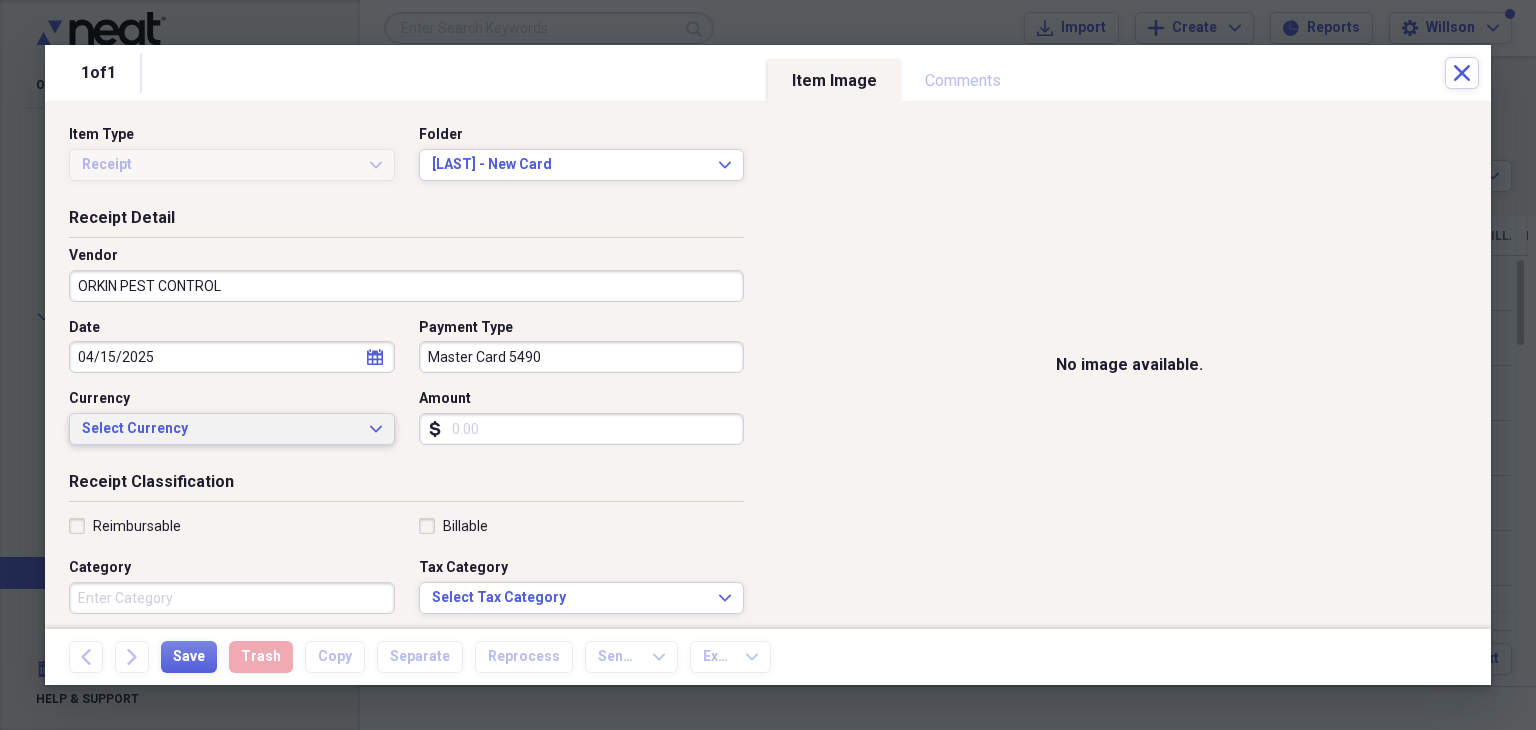 click on "Select Currency Expand" at bounding box center (232, 429) 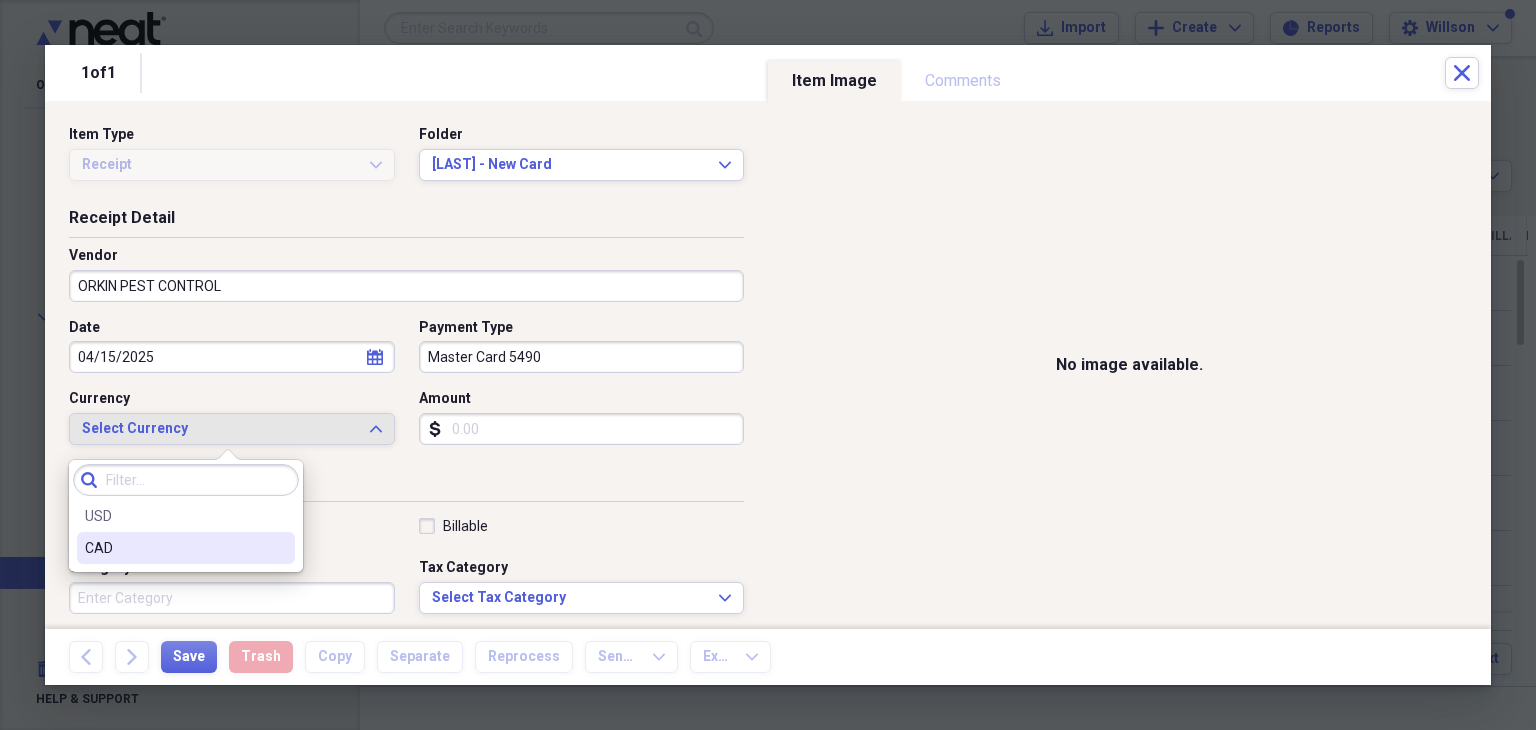 click on "USD CAD" at bounding box center (186, 532) 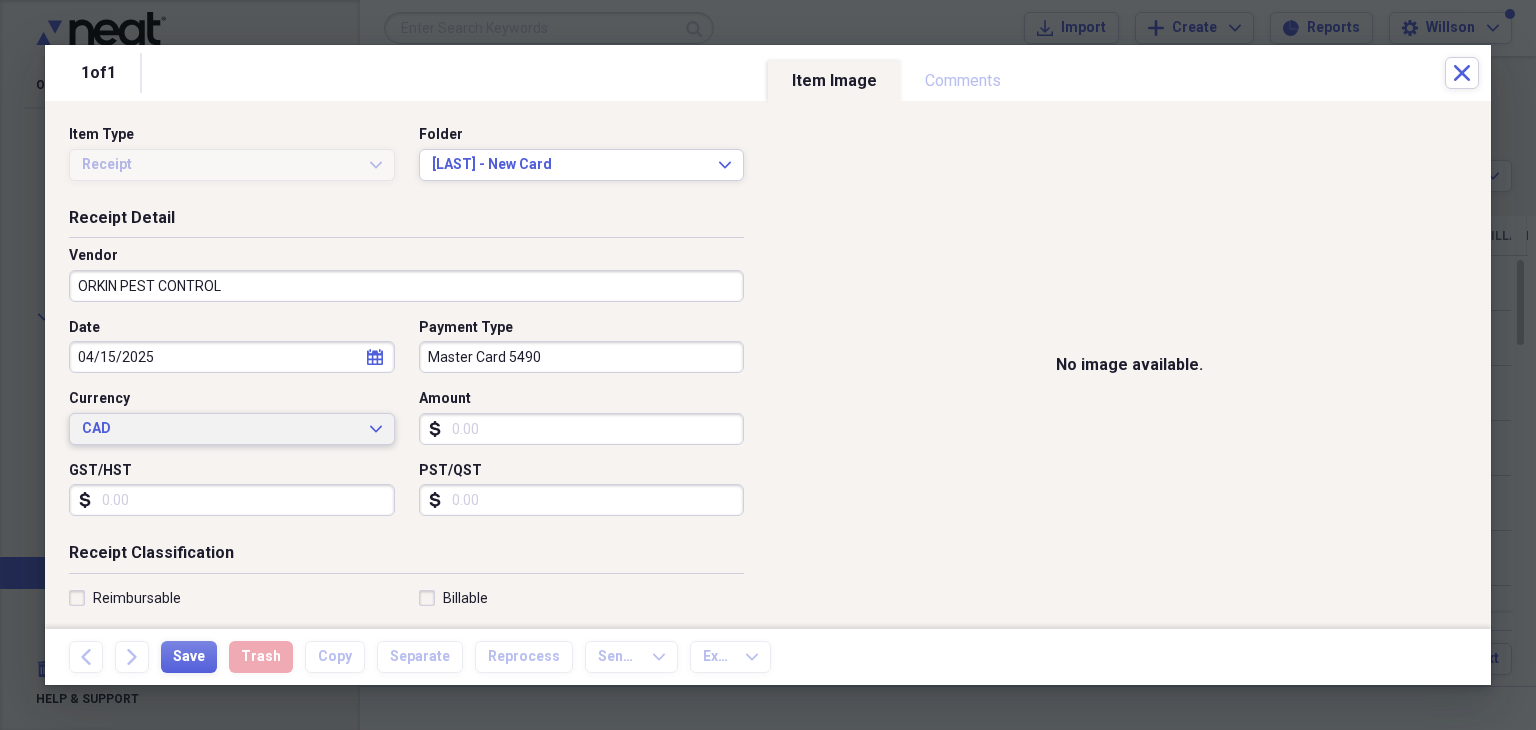 type 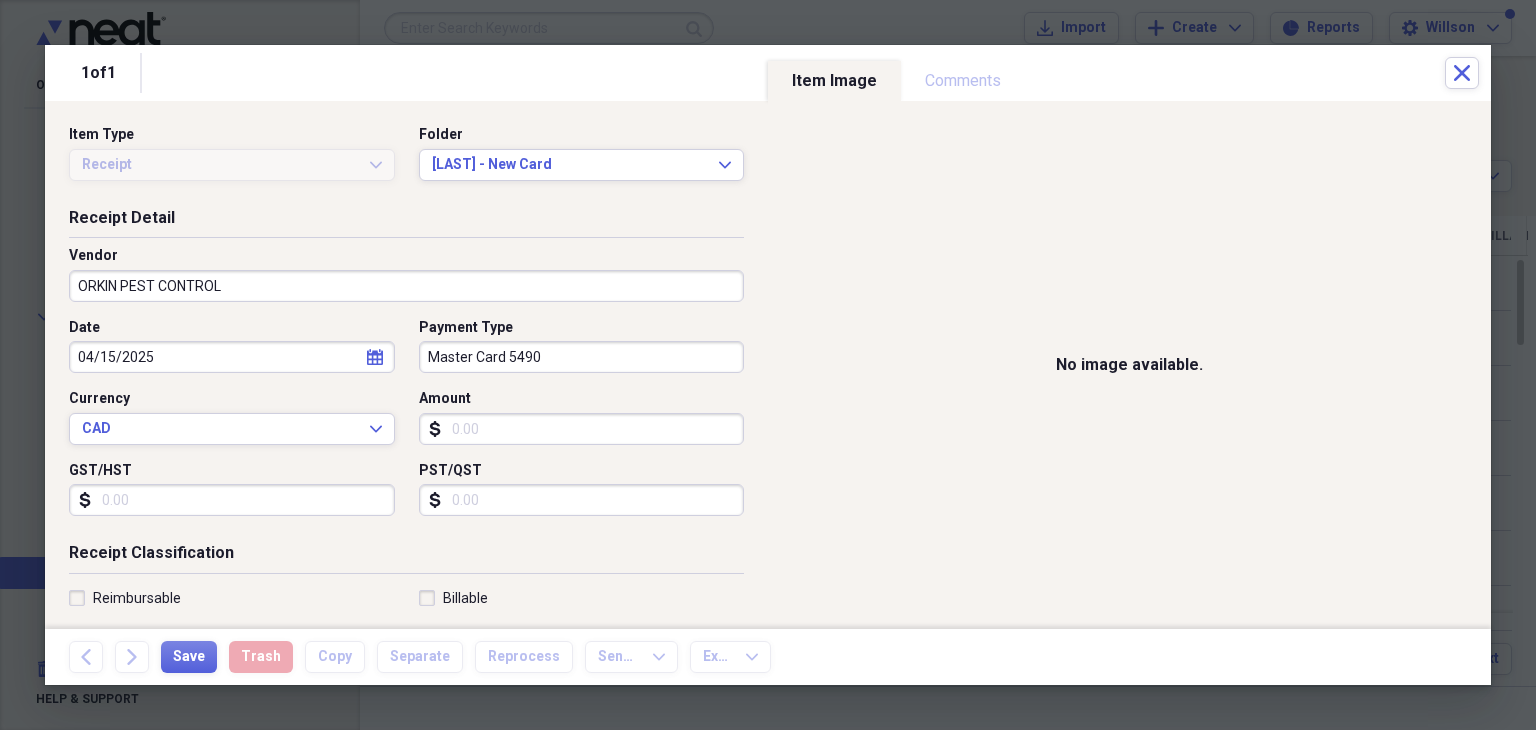 click on "Amount" at bounding box center (582, 429) 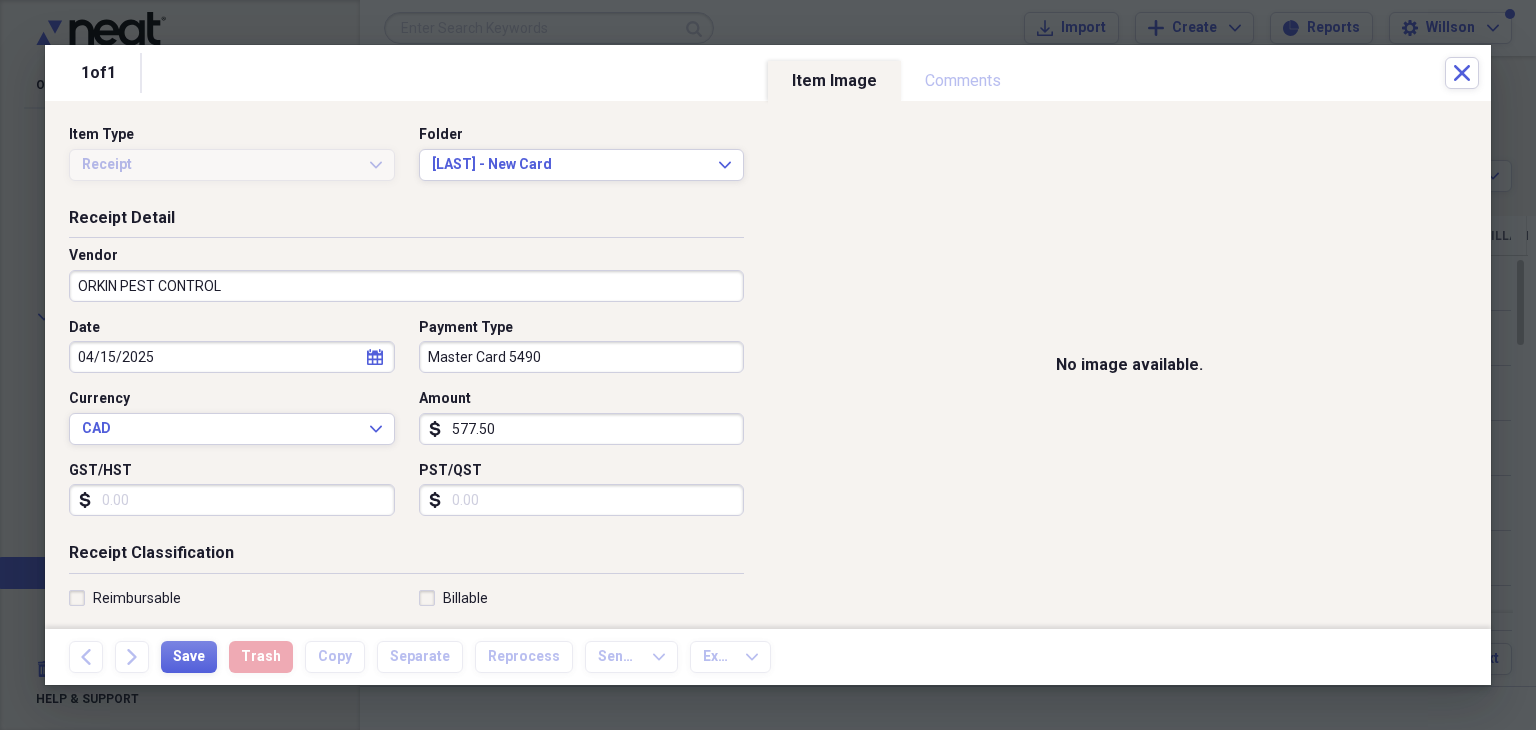 type on "577.50" 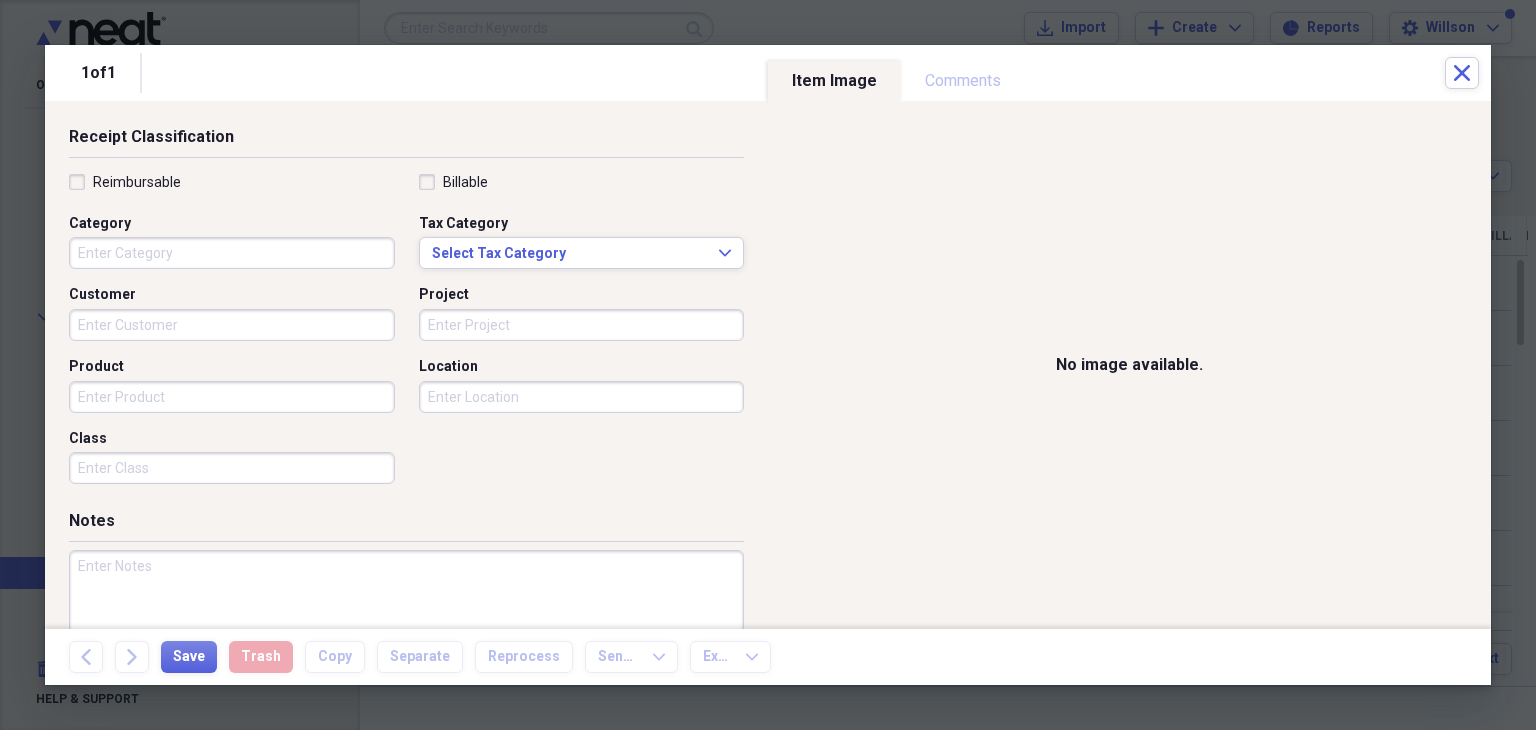 scroll, scrollTop: 418, scrollLeft: 0, axis: vertical 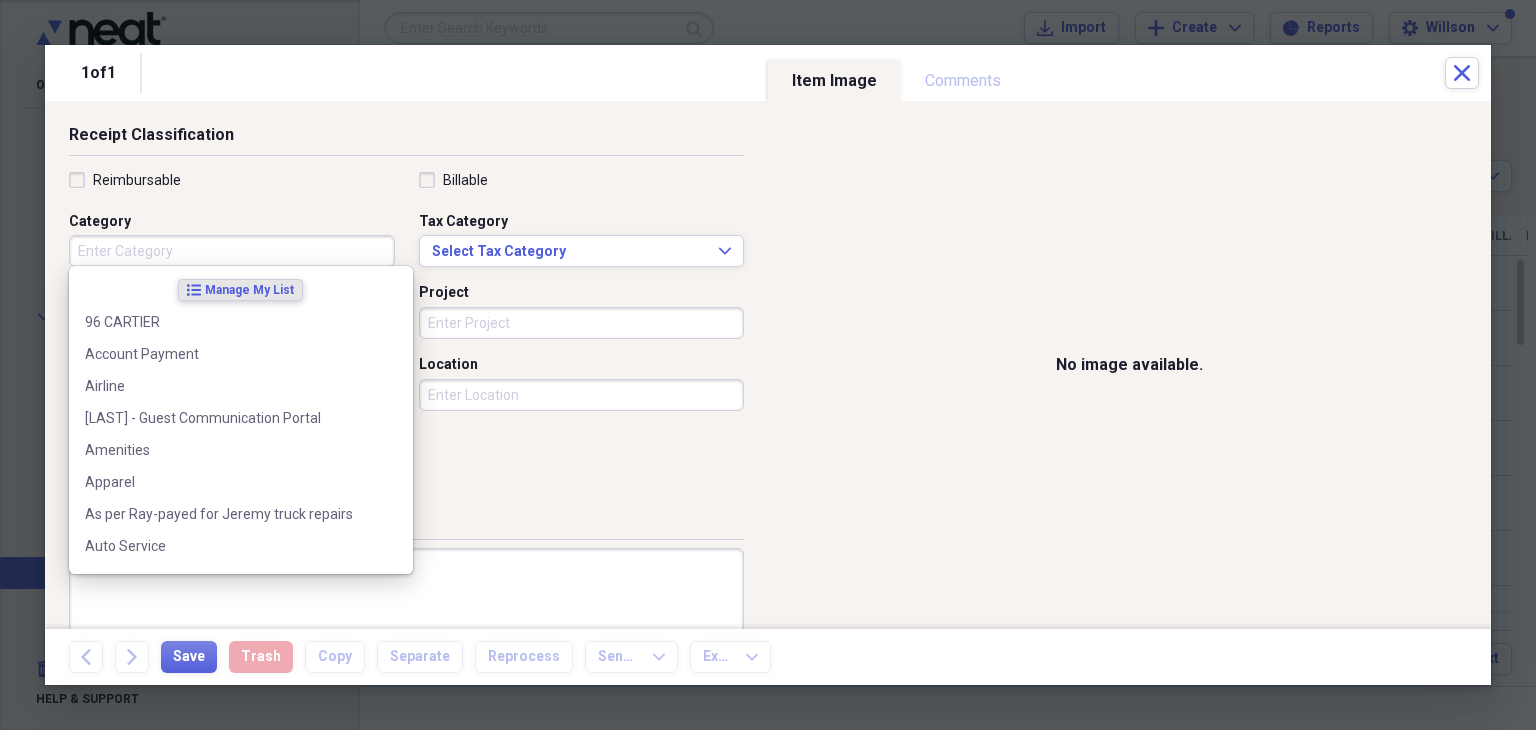 click on "Category" at bounding box center (232, 251) 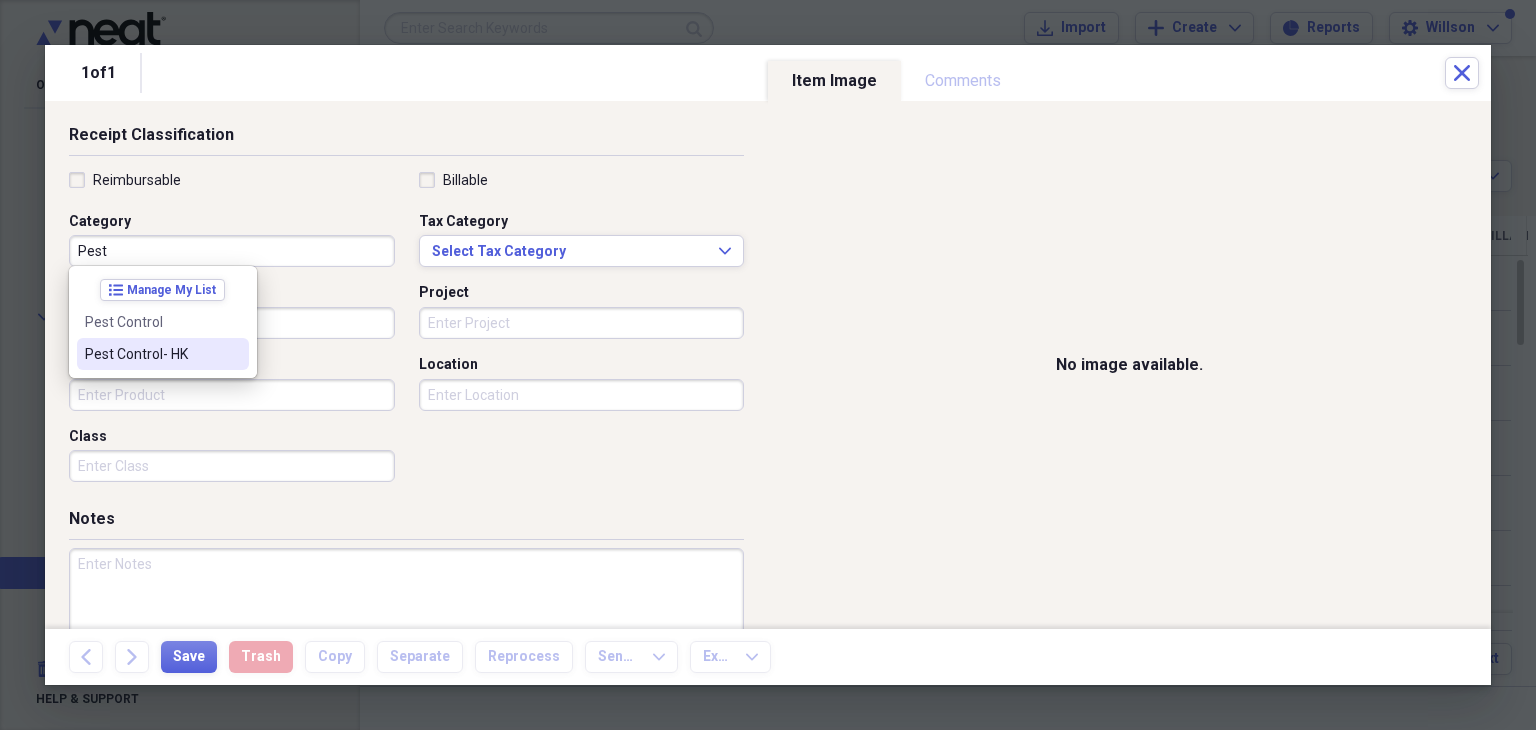 click on "Pest Control- HK" at bounding box center [151, 354] 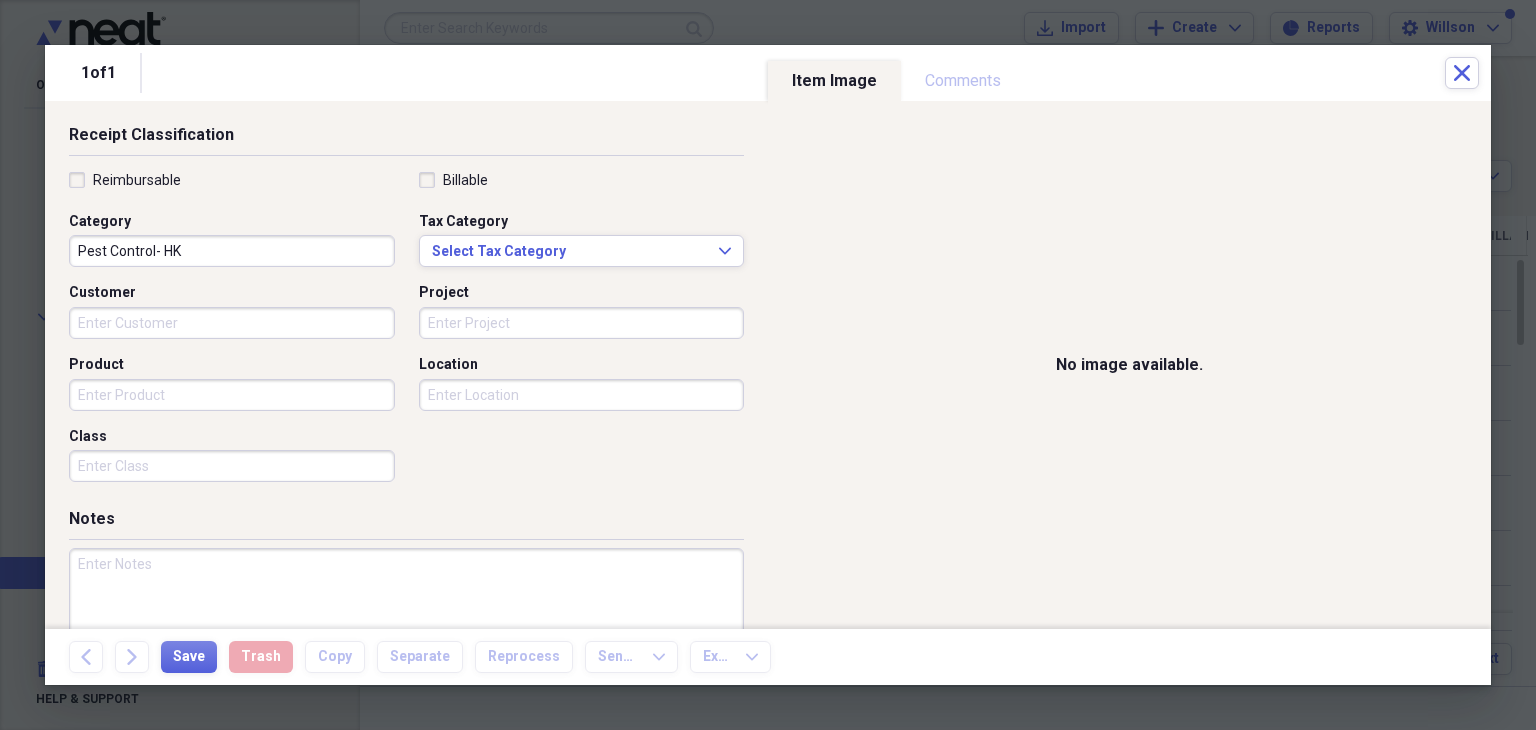 click at bounding box center [406, 613] 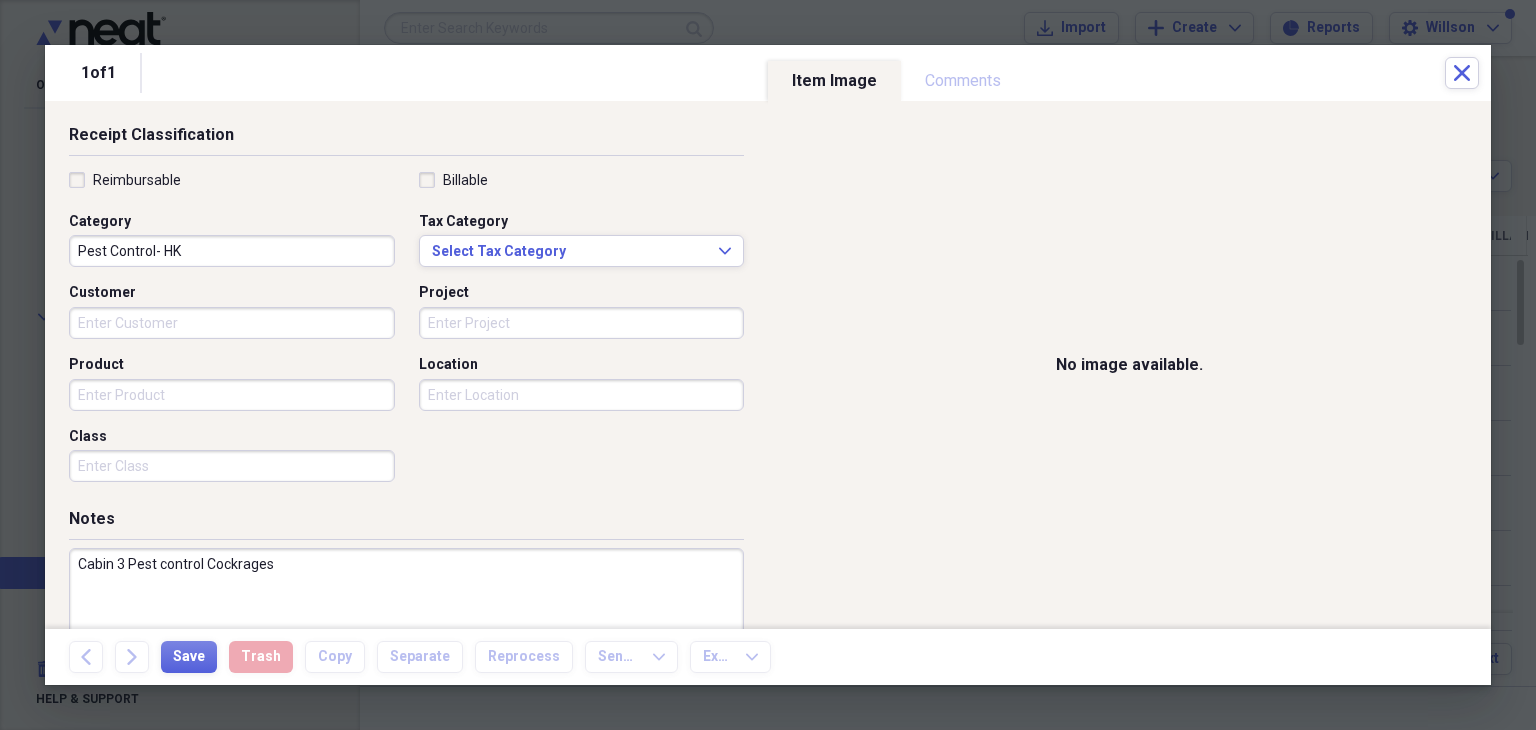 drag, startPoint x: 239, startPoint y: 561, endPoint x: 245, endPoint y: 578, distance: 18.027756 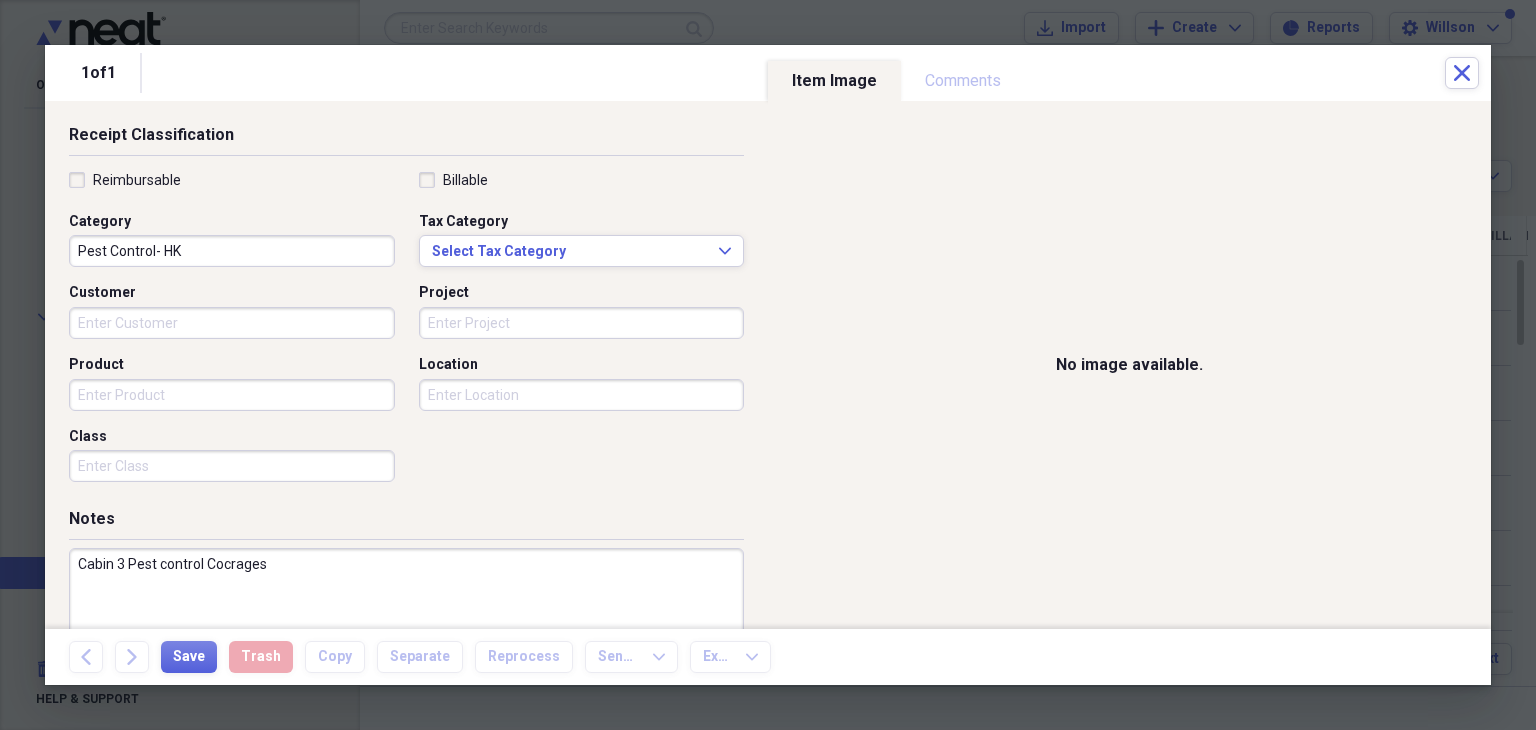 click on "Cabin 3 Pest control Cocrages" at bounding box center (406, 613) 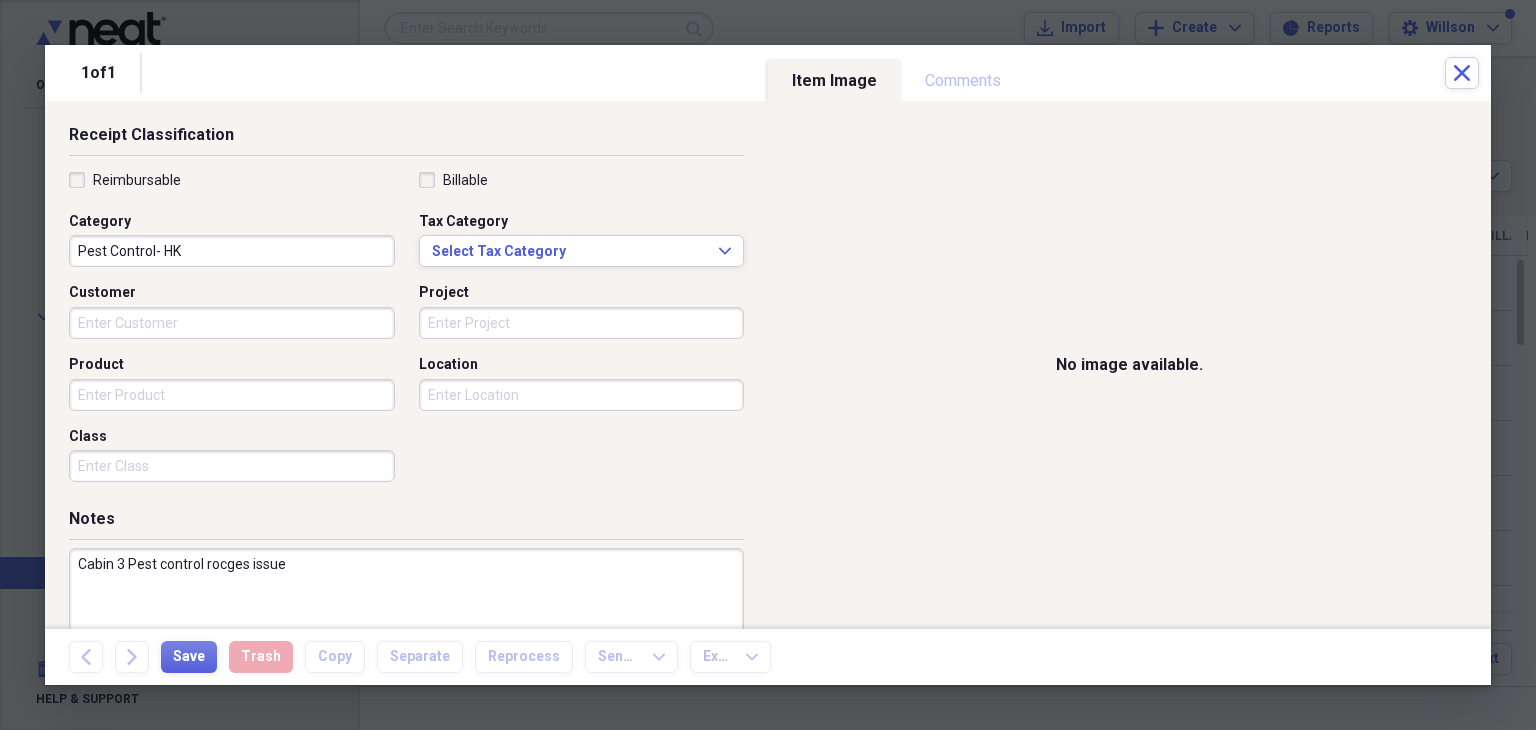drag, startPoint x: 218, startPoint y: 561, endPoint x: 785, endPoint y: 416, distance: 585.24695 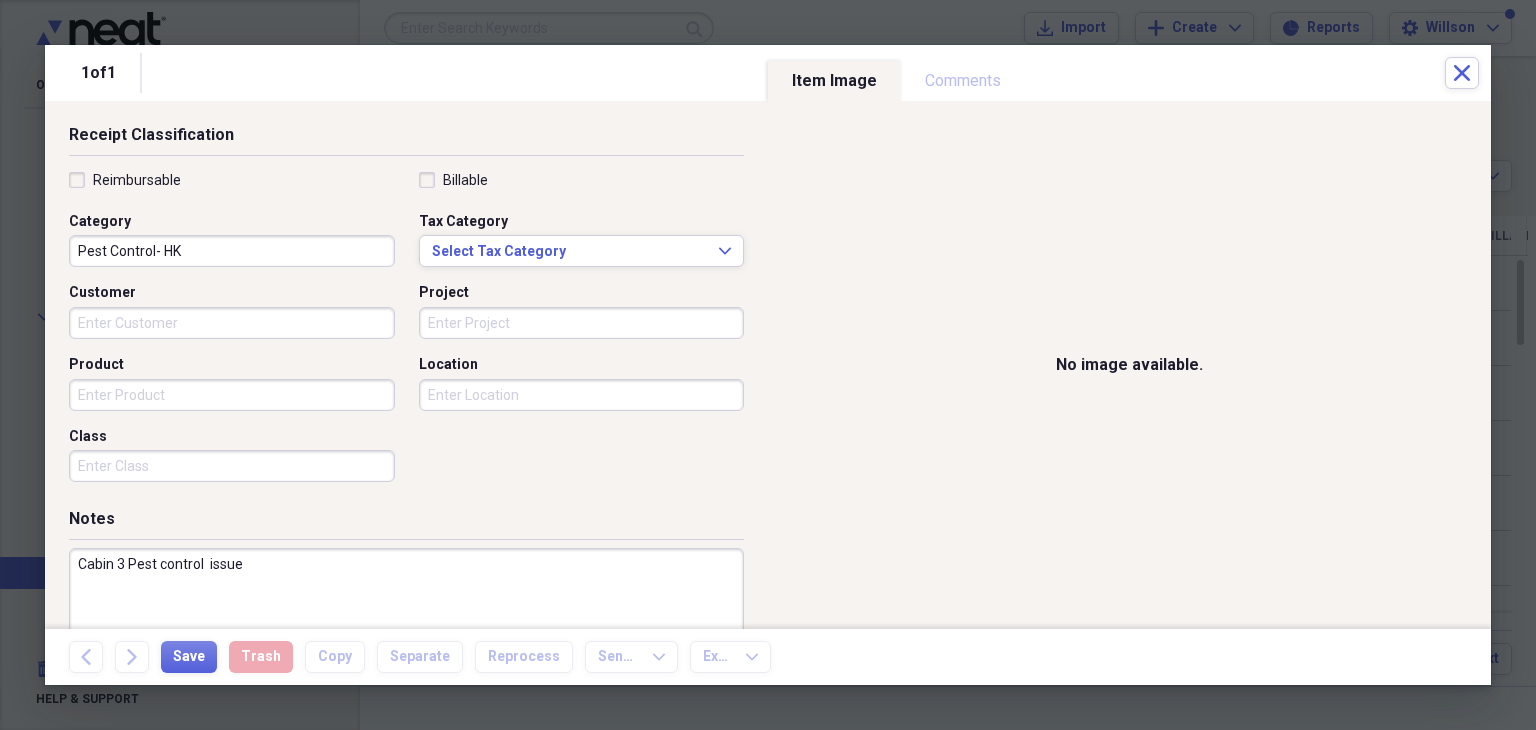 paste on "Cockroach" 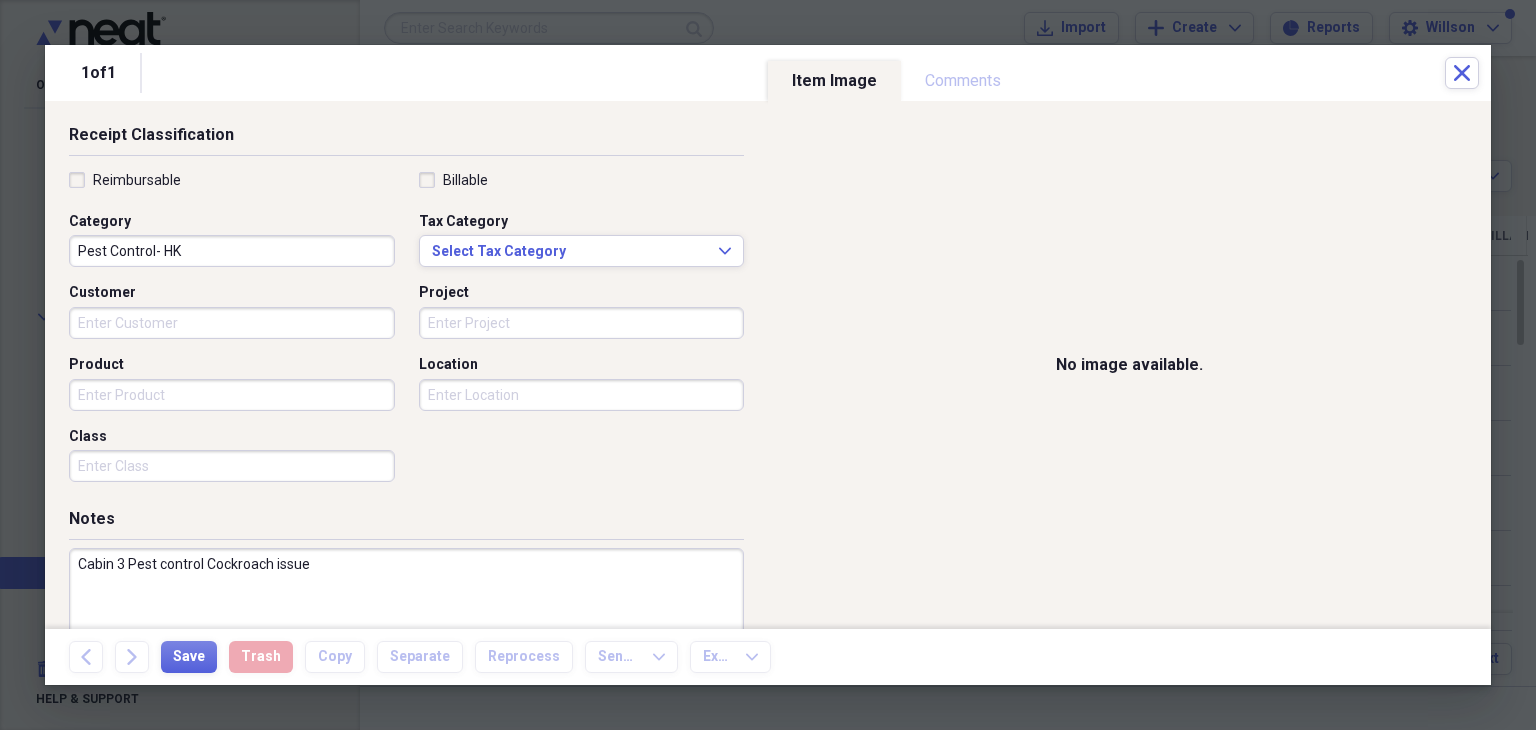 click on "Cabin 3 Pest control Cockroach issue" at bounding box center [406, 613] 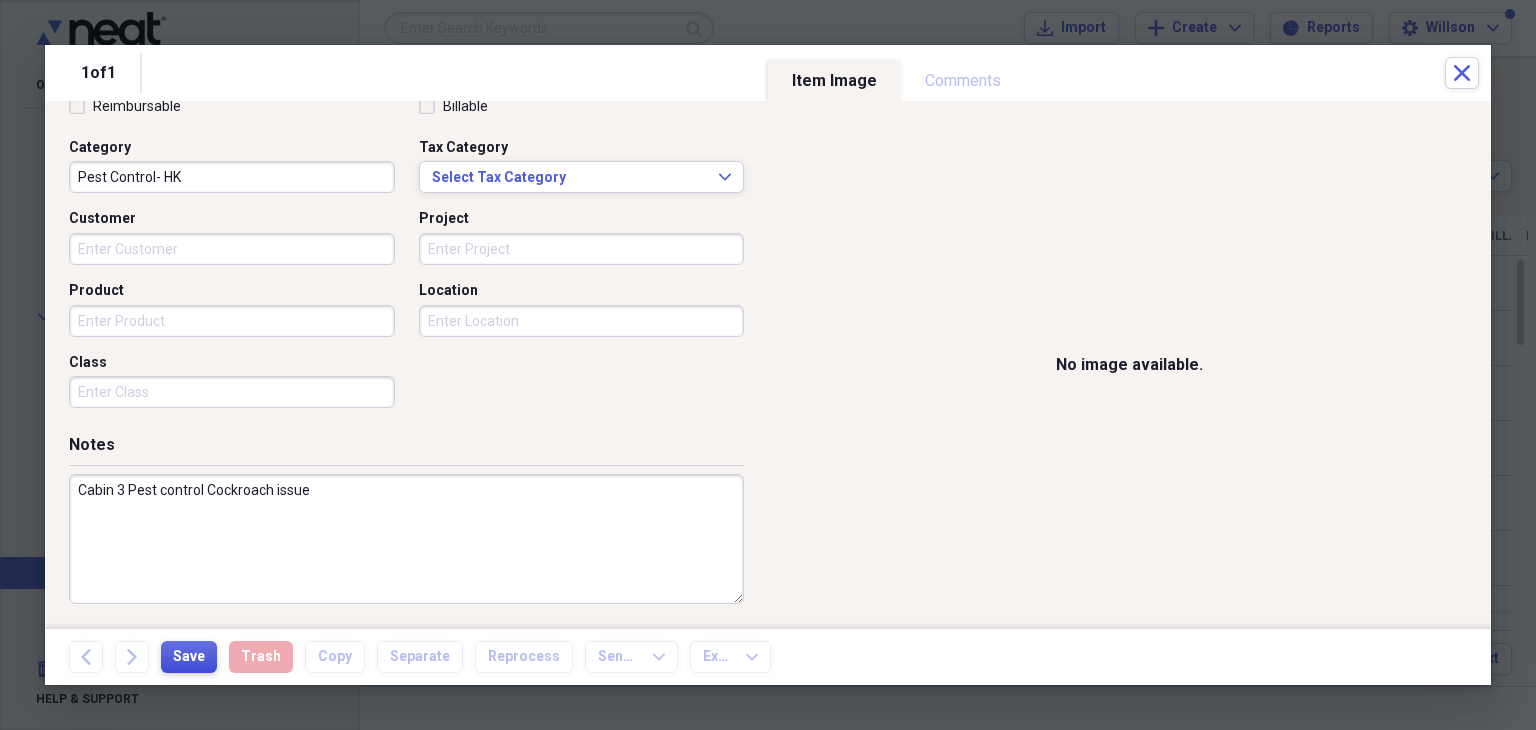 type on "Cabin 3 Pest control Cockroach issue" 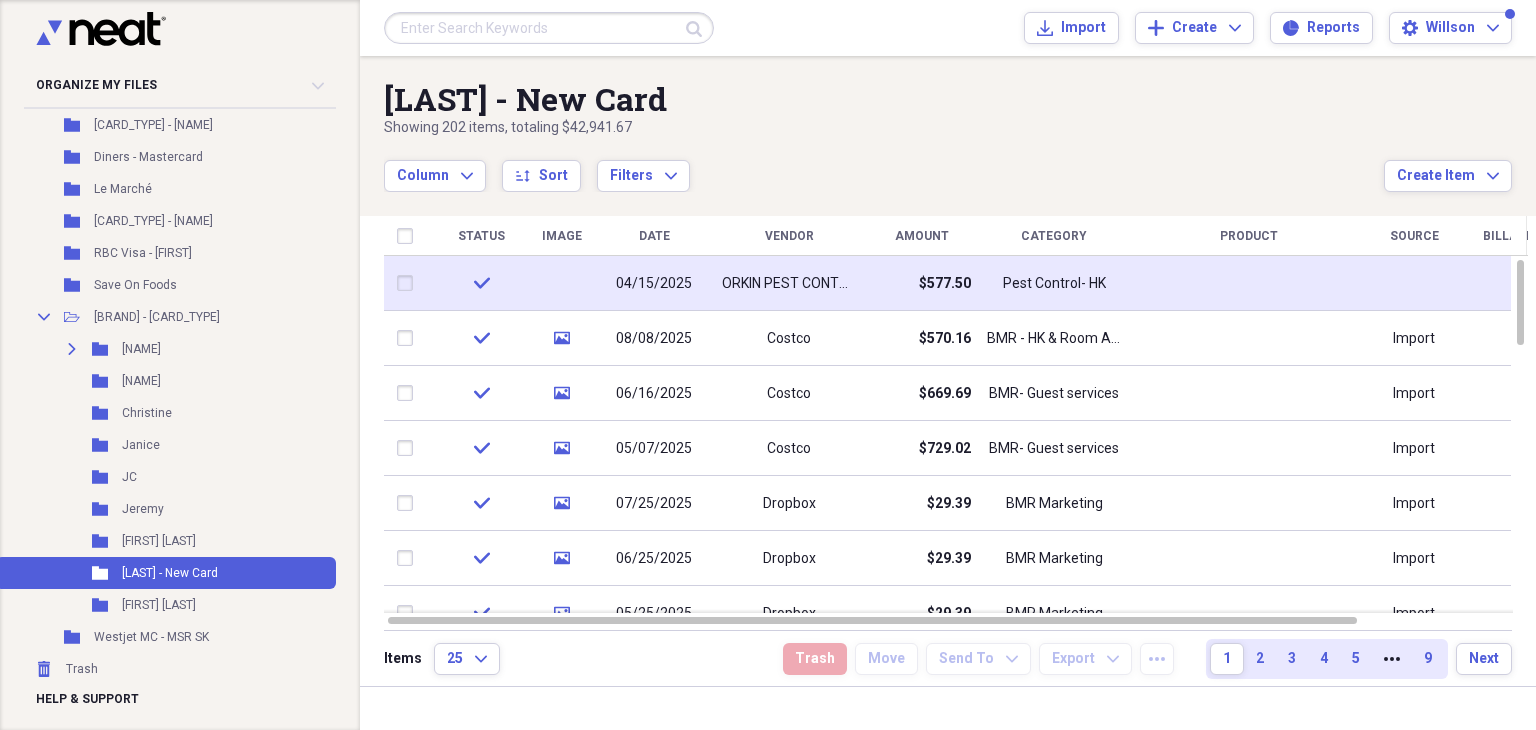 click on "ORKIN PEST CONTROL" at bounding box center [789, 283] 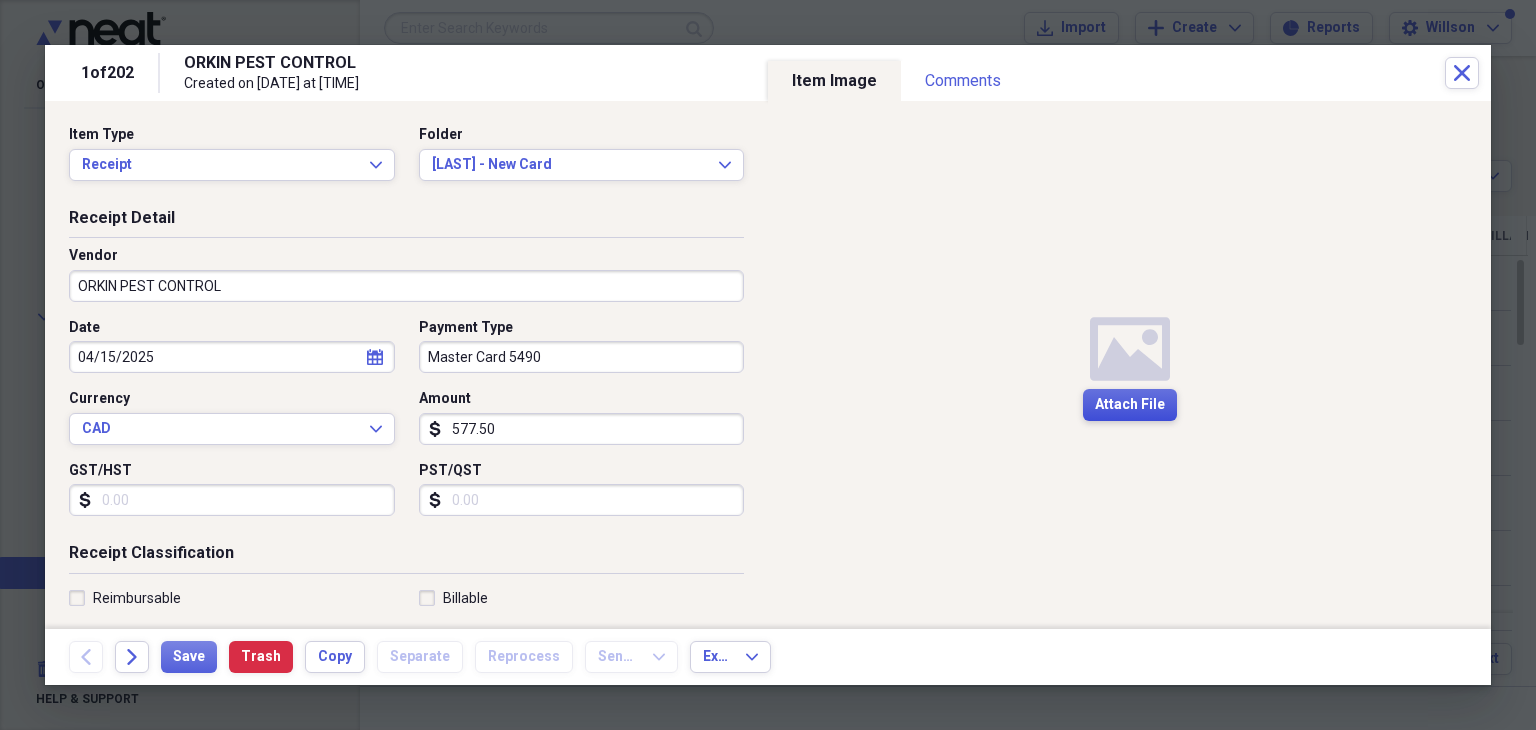 click on "Attach File" at bounding box center (1130, 405) 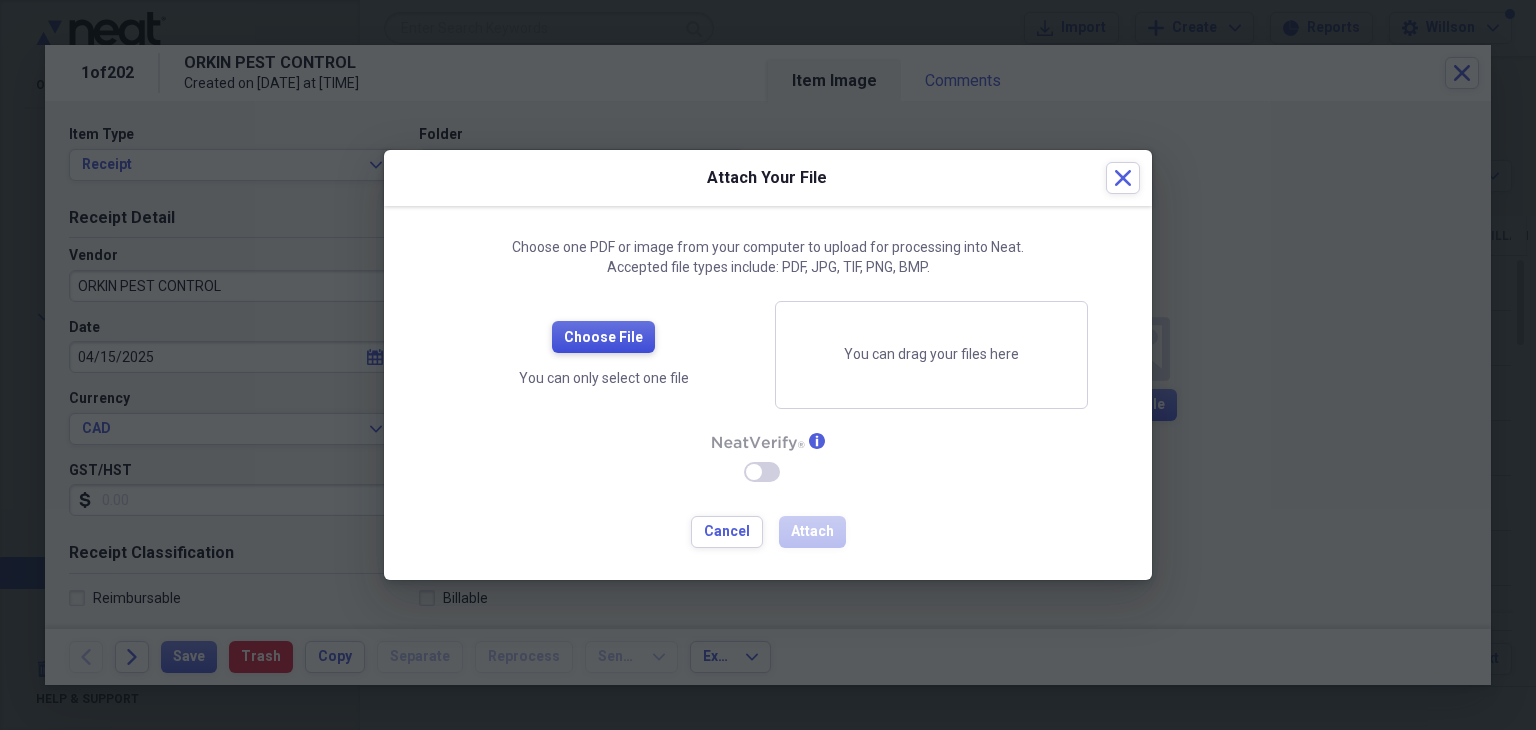 click on "Choose File" at bounding box center (603, 337) 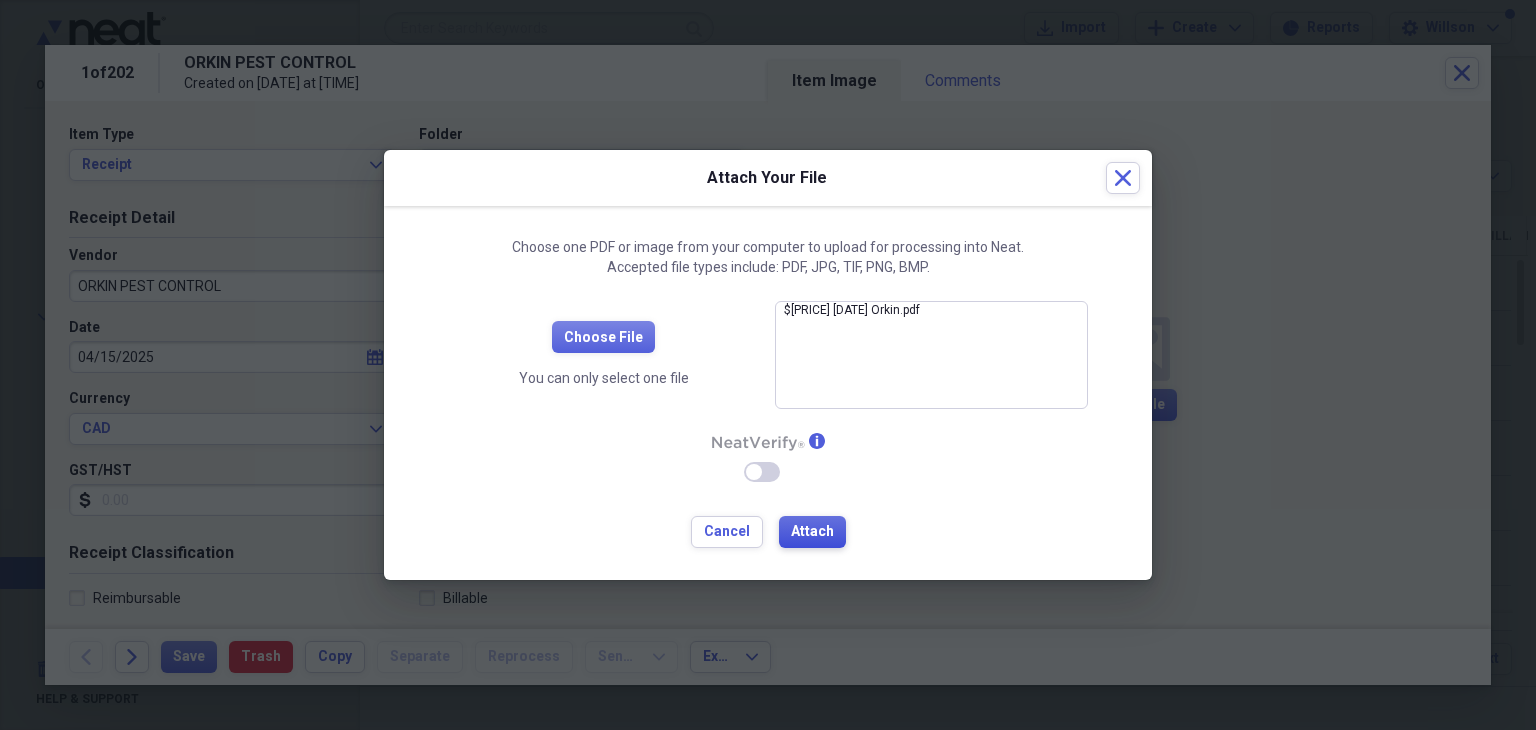 click on "Attach" at bounding box center (812, 532) 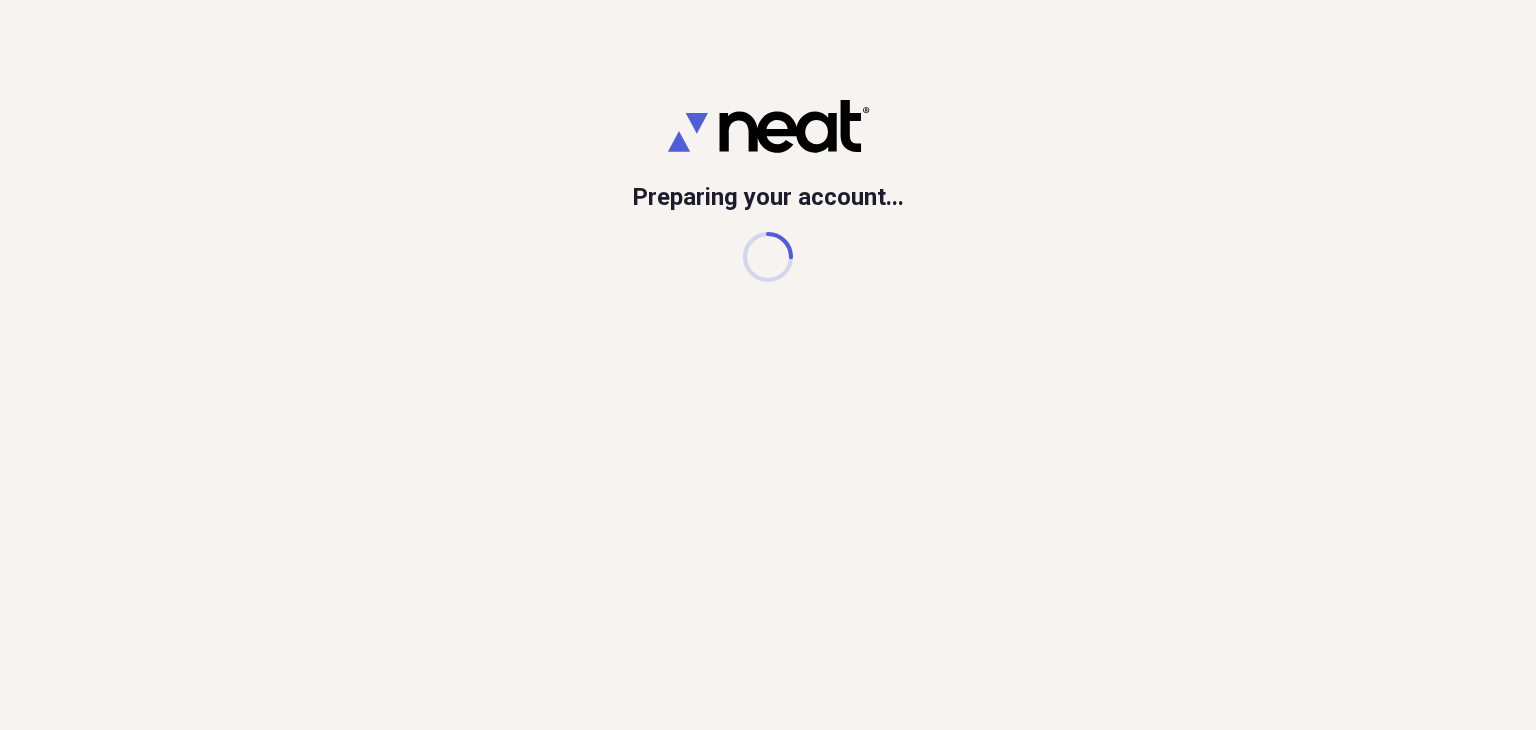 scroll, scrollTop: 0, scrollLeft: 0, axis: both 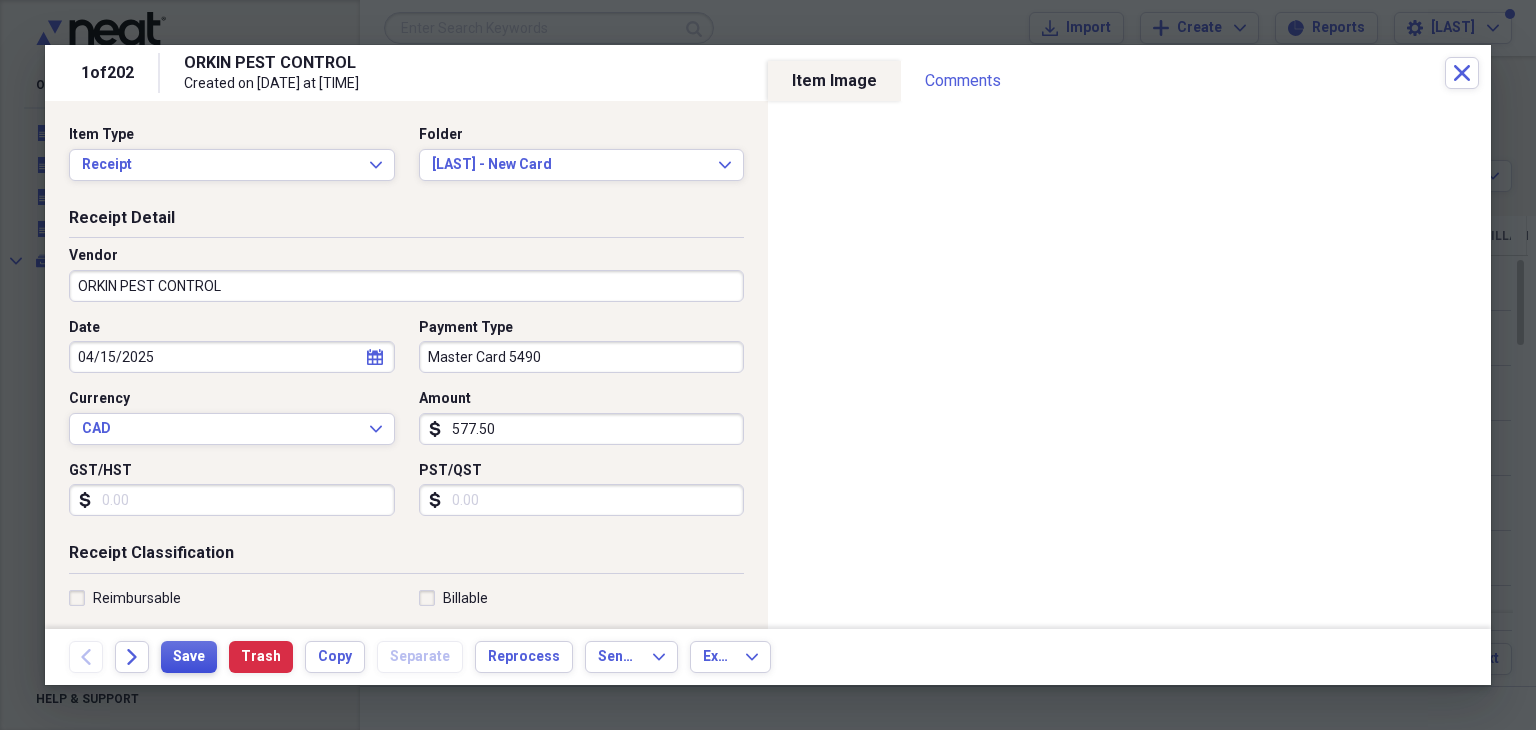 click on "Save" at bounding box center [189, 657] 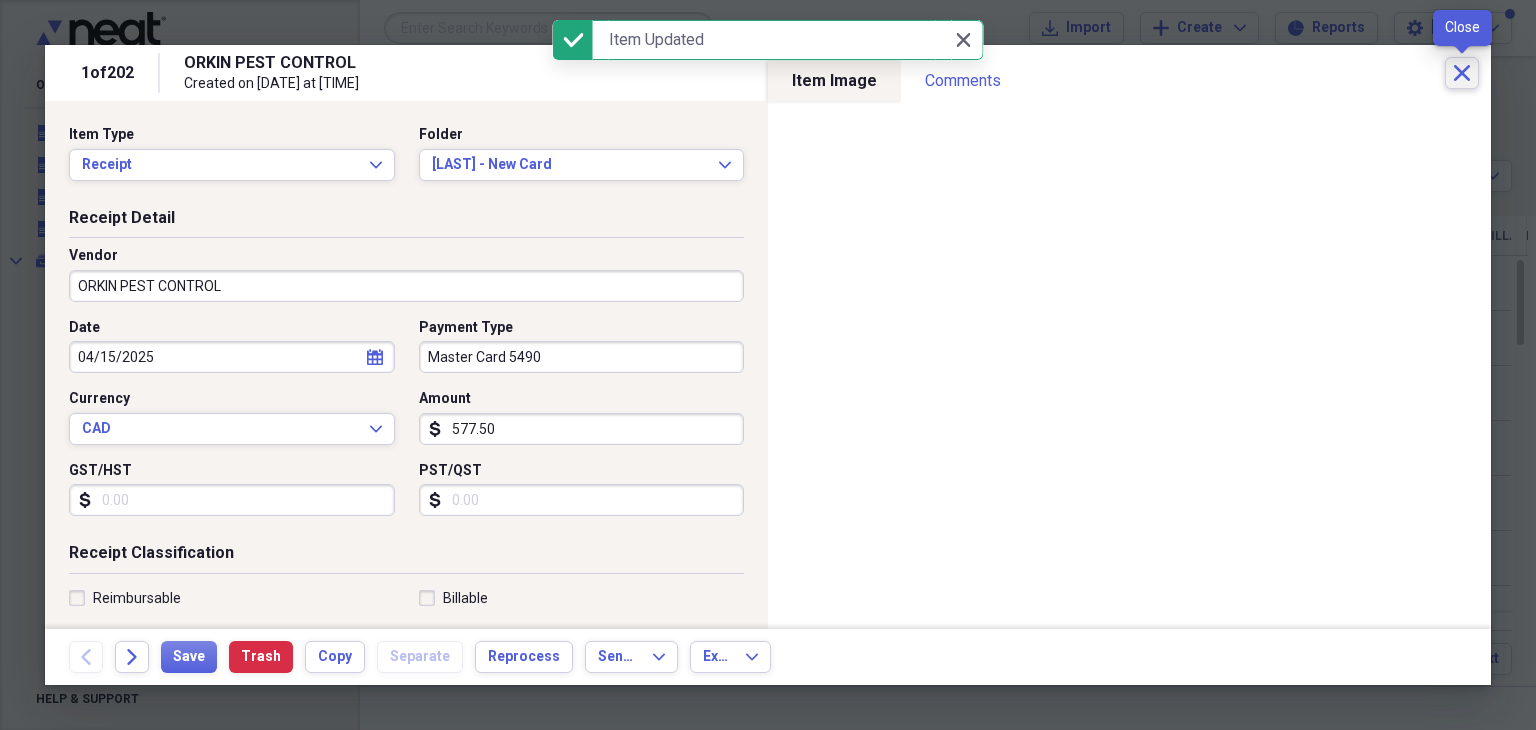 click on "Close" at bounding box center [1462, 73] 